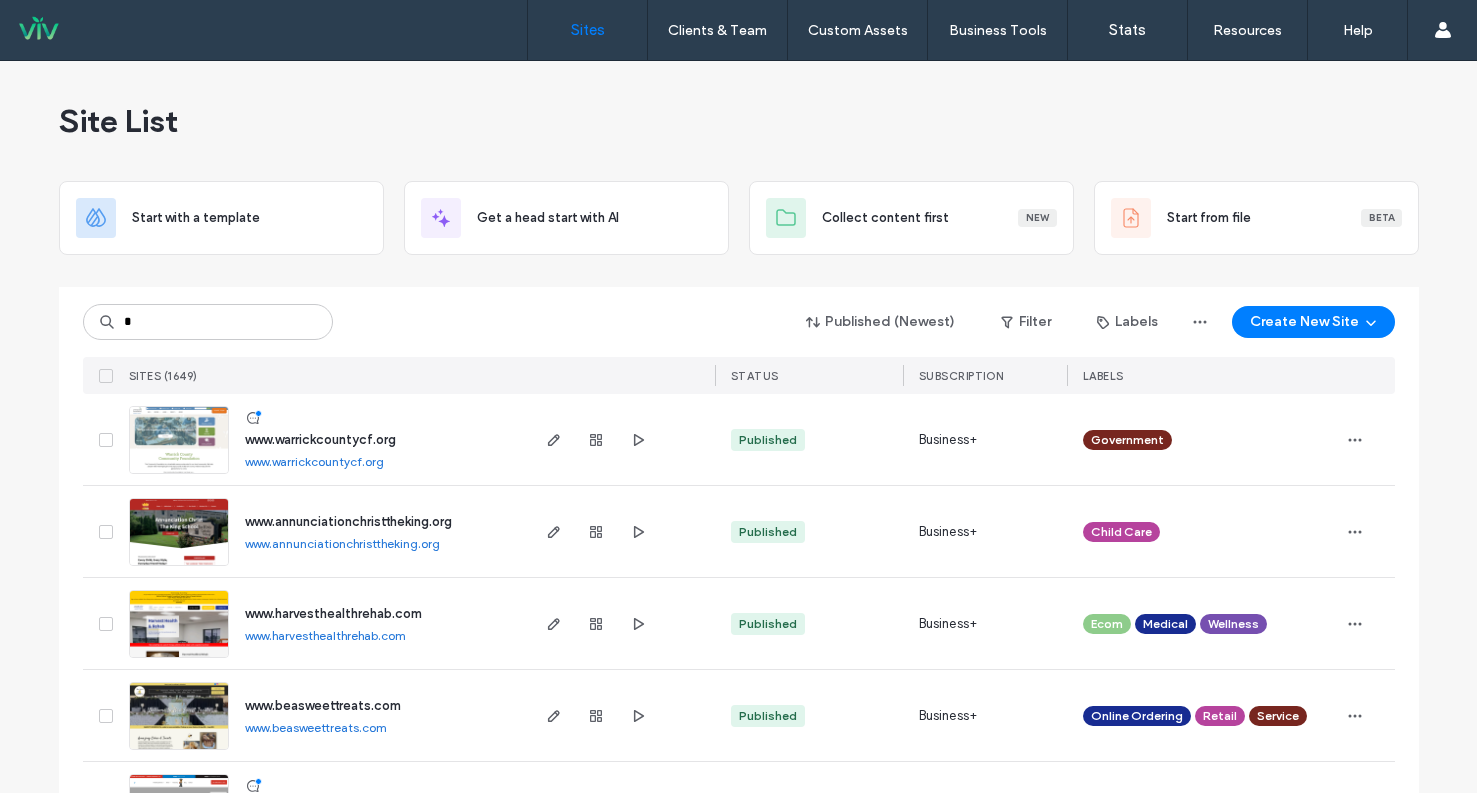 scroll, scrollTop: 0, scrollLeft: 0, axis: both 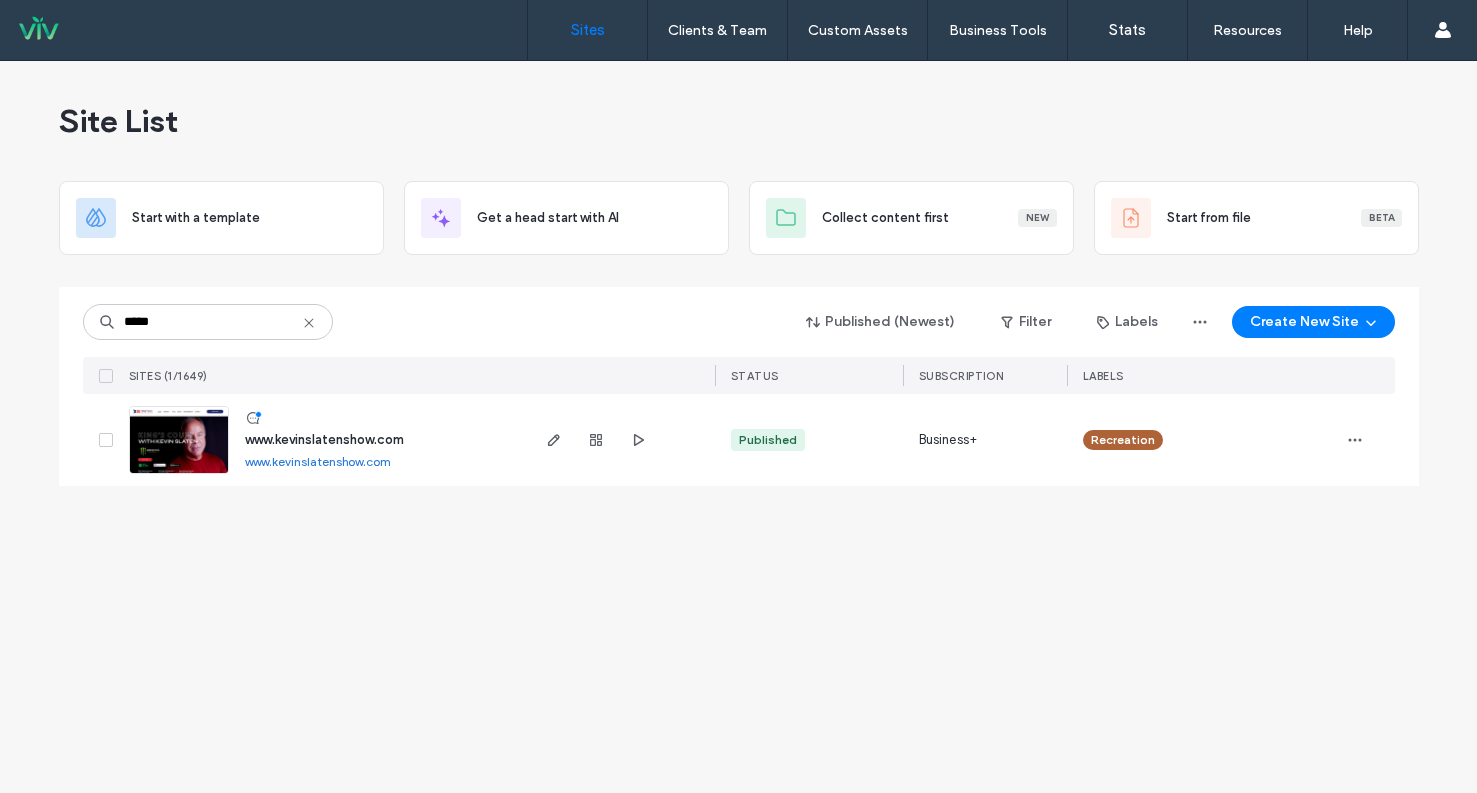 type on "*****" 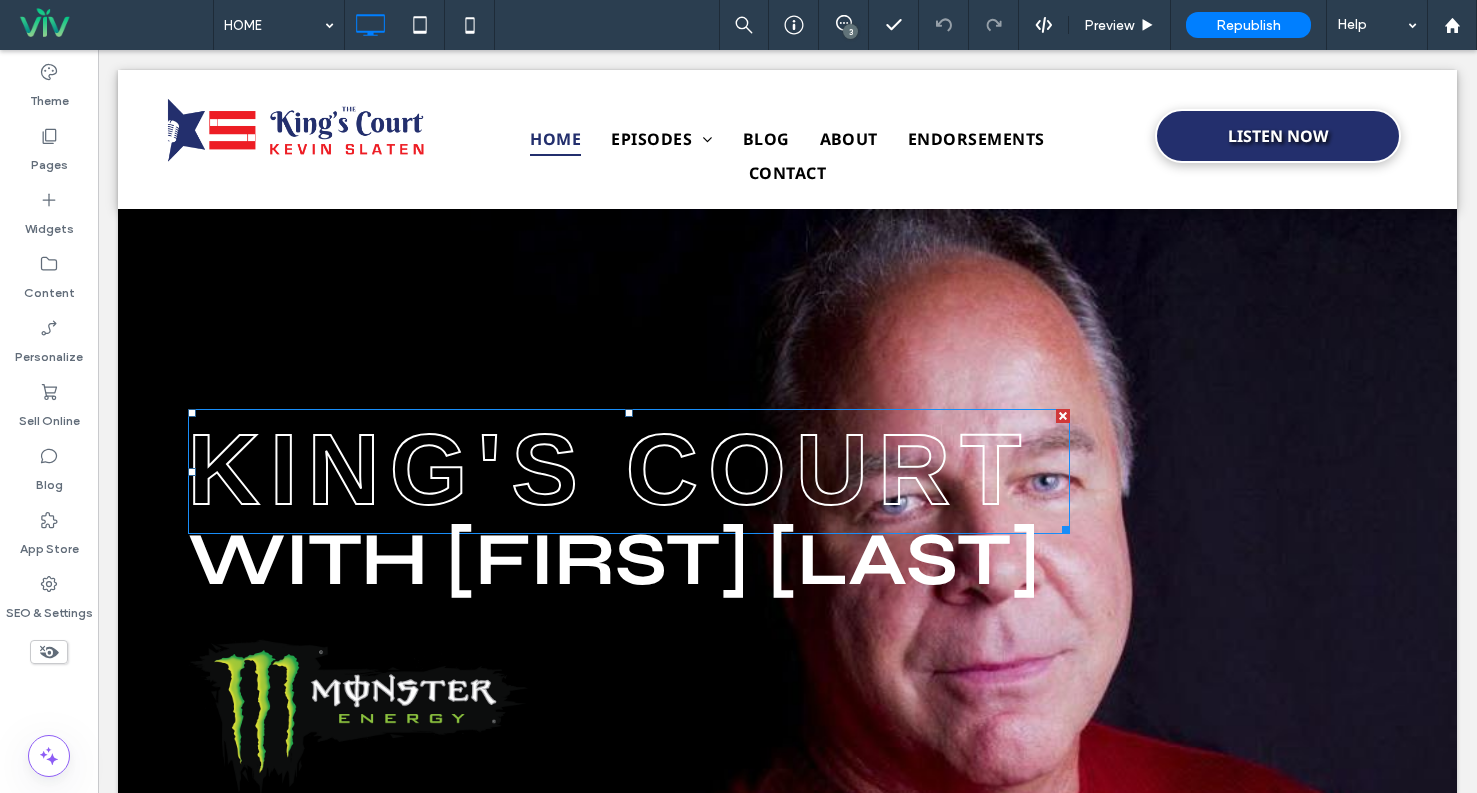 scroll, scrollTop: 0, scrollLeft: 0, axis: both 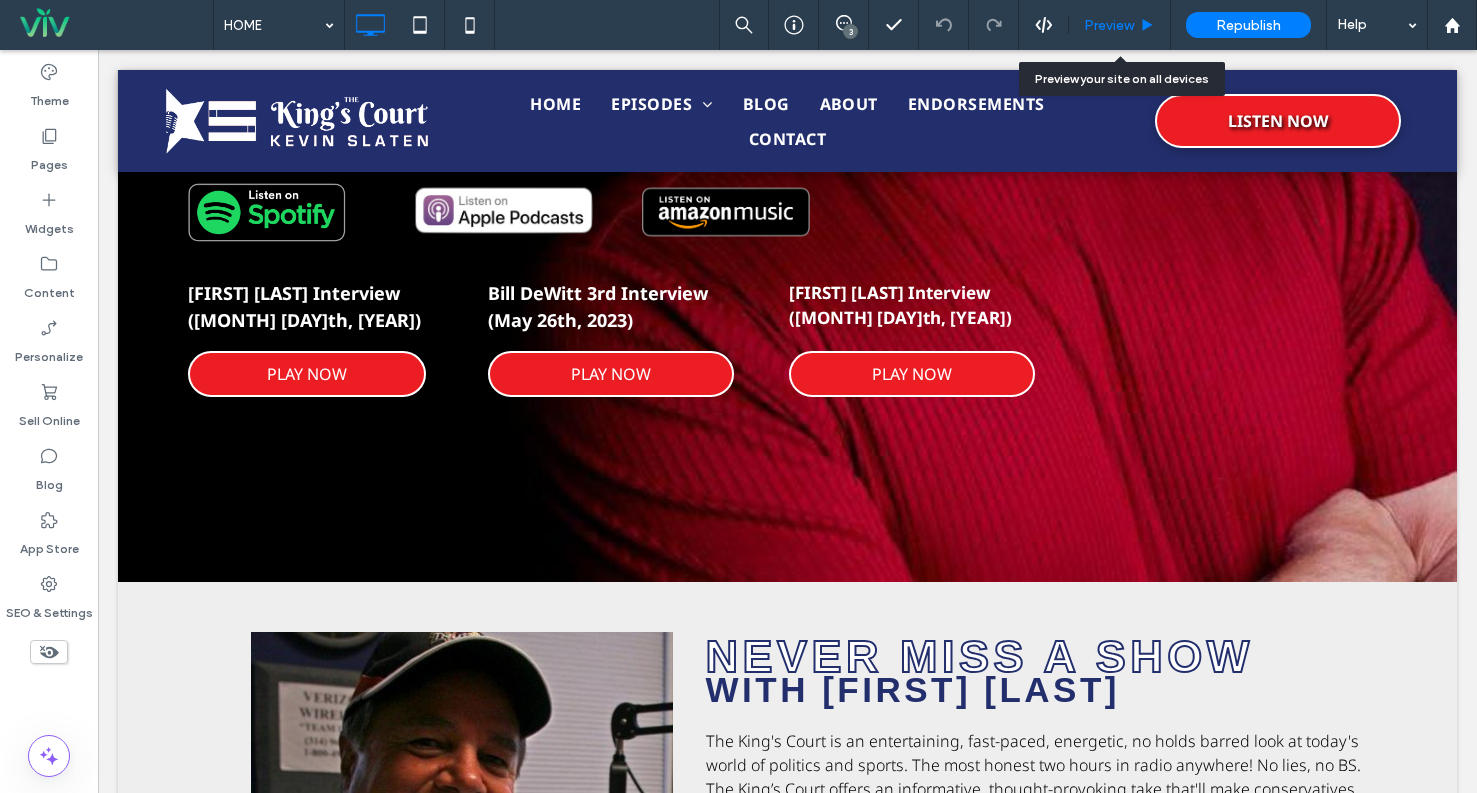 click on "Preview" at bounding box center [1120, 25] 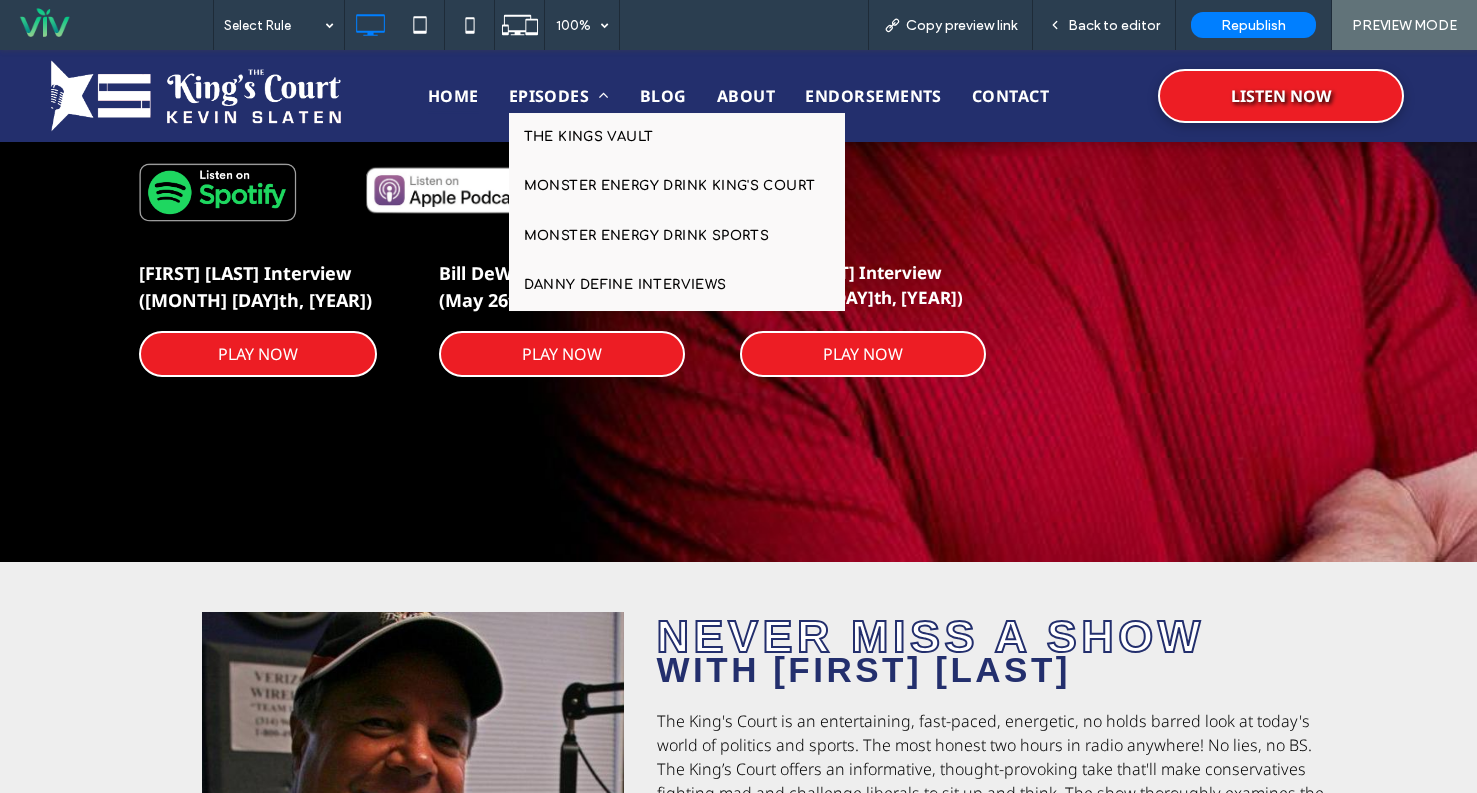 drag, startPoint x: 553, startPoint y: 153, endPoint x: 553, endPoint y: 103, distance: 50 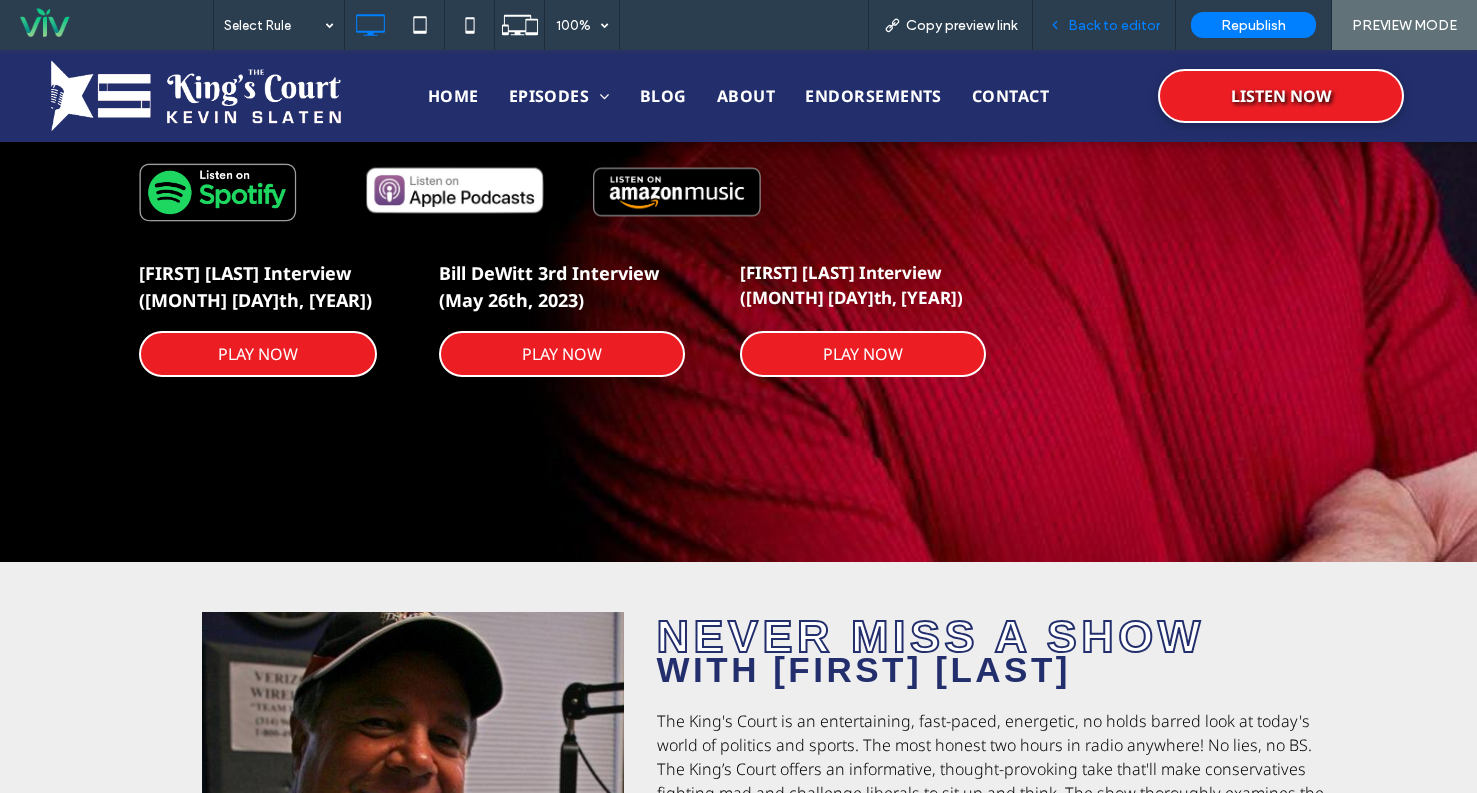 click on "Back to editor" at bounding box center (1114, 25) 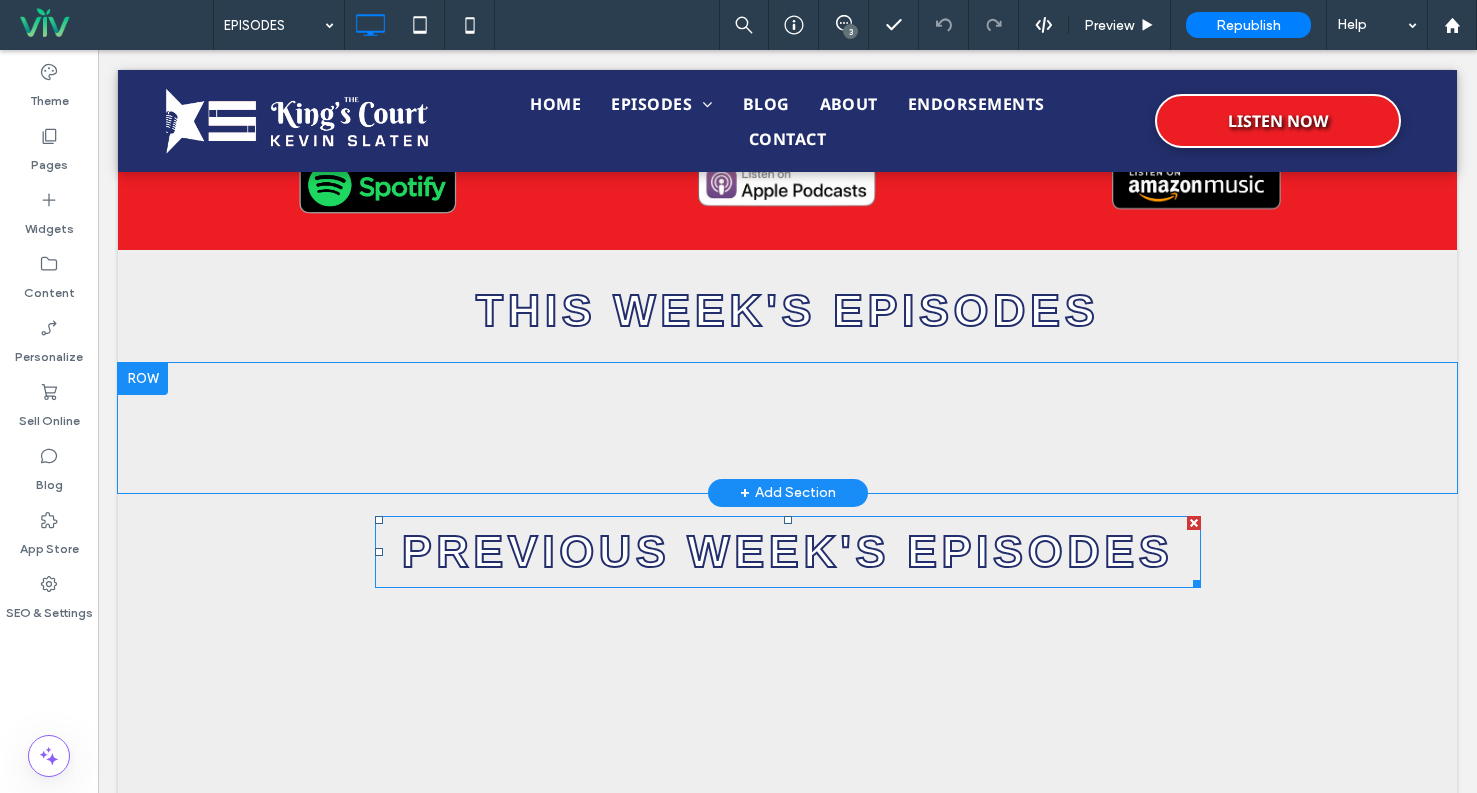 scroll, scrollTop: 579, scrollLeft: 0, axis: vertical 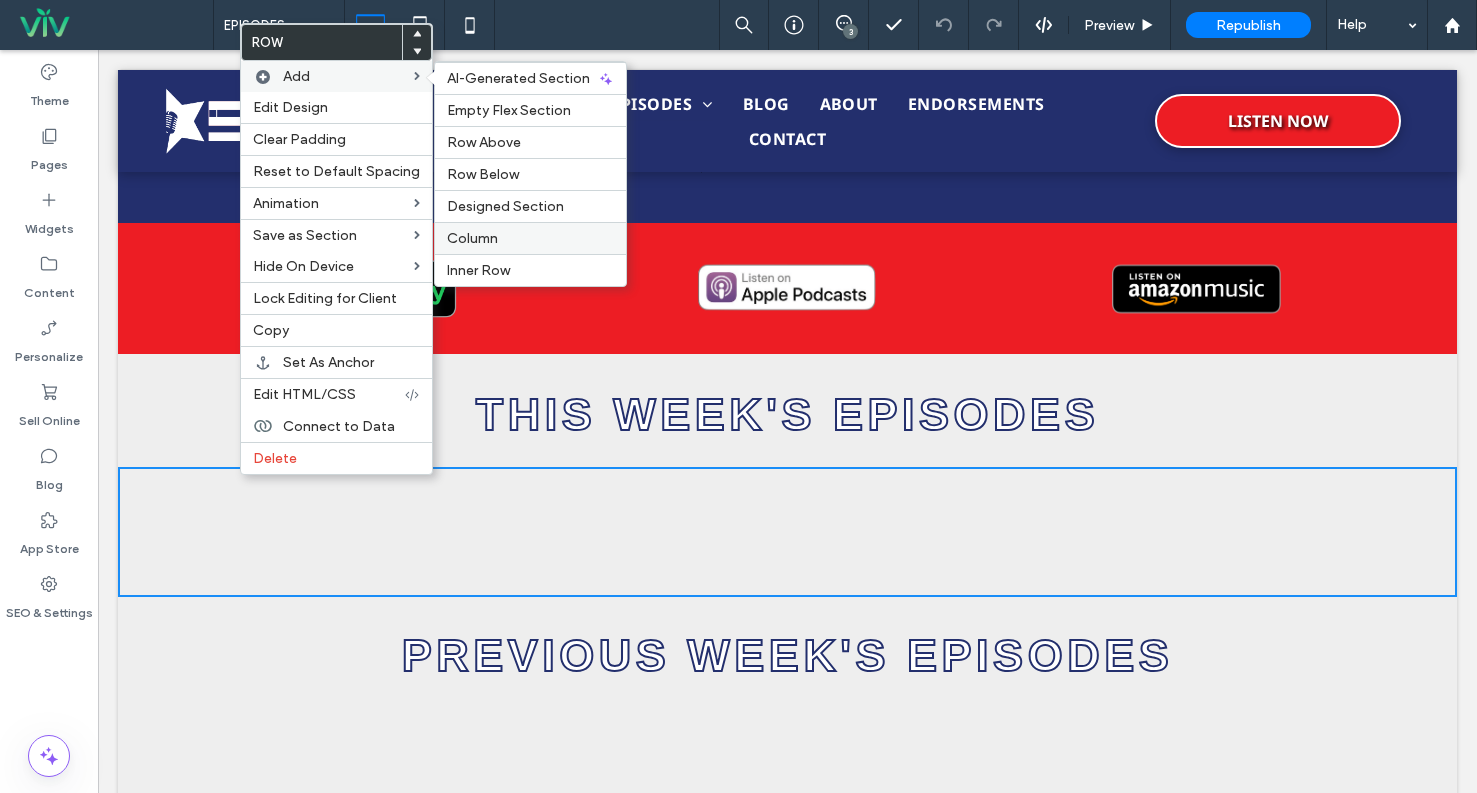 click on "Column" at bounding box center (530, 238) 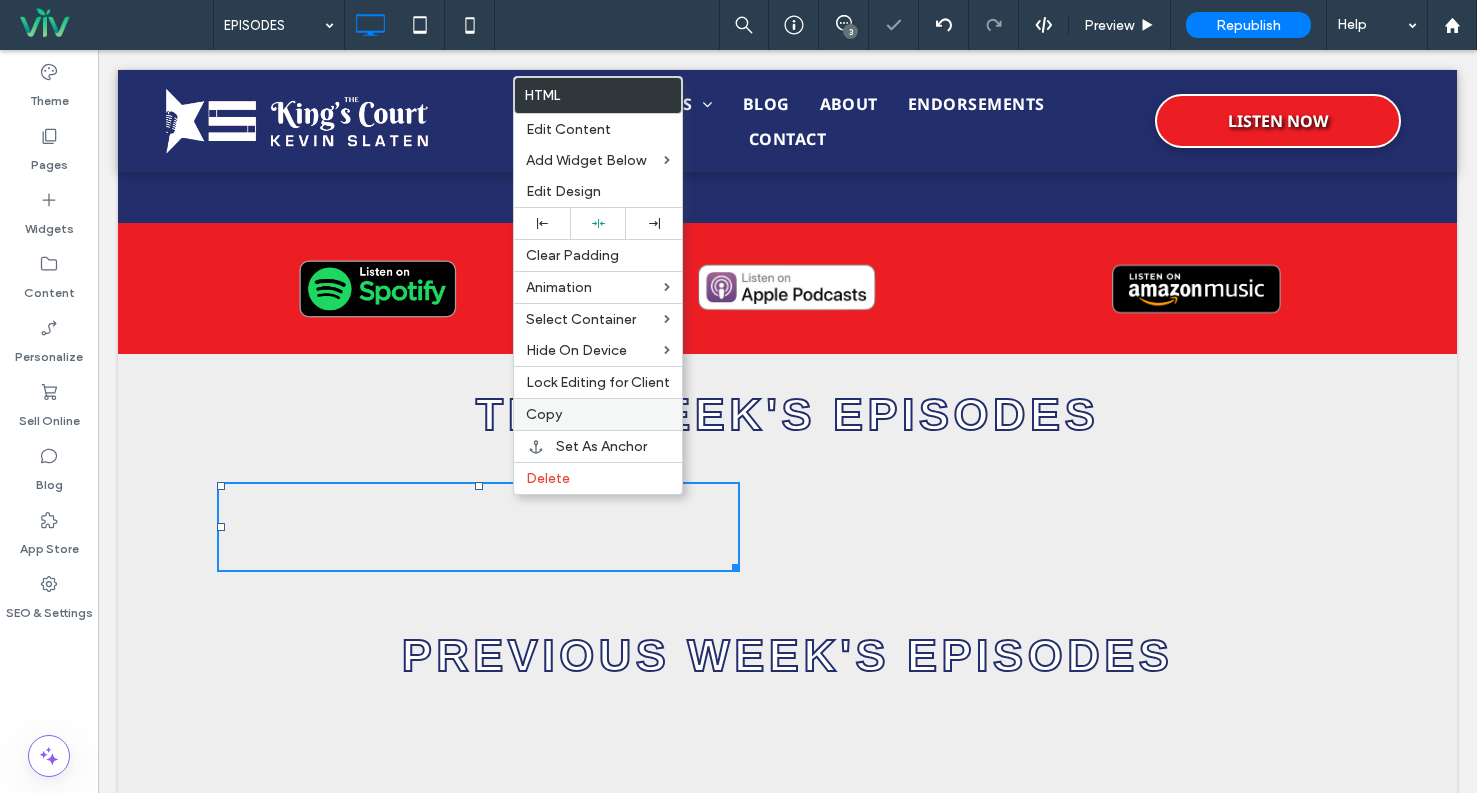 click on "Copy" at bounding box center [598, 414] 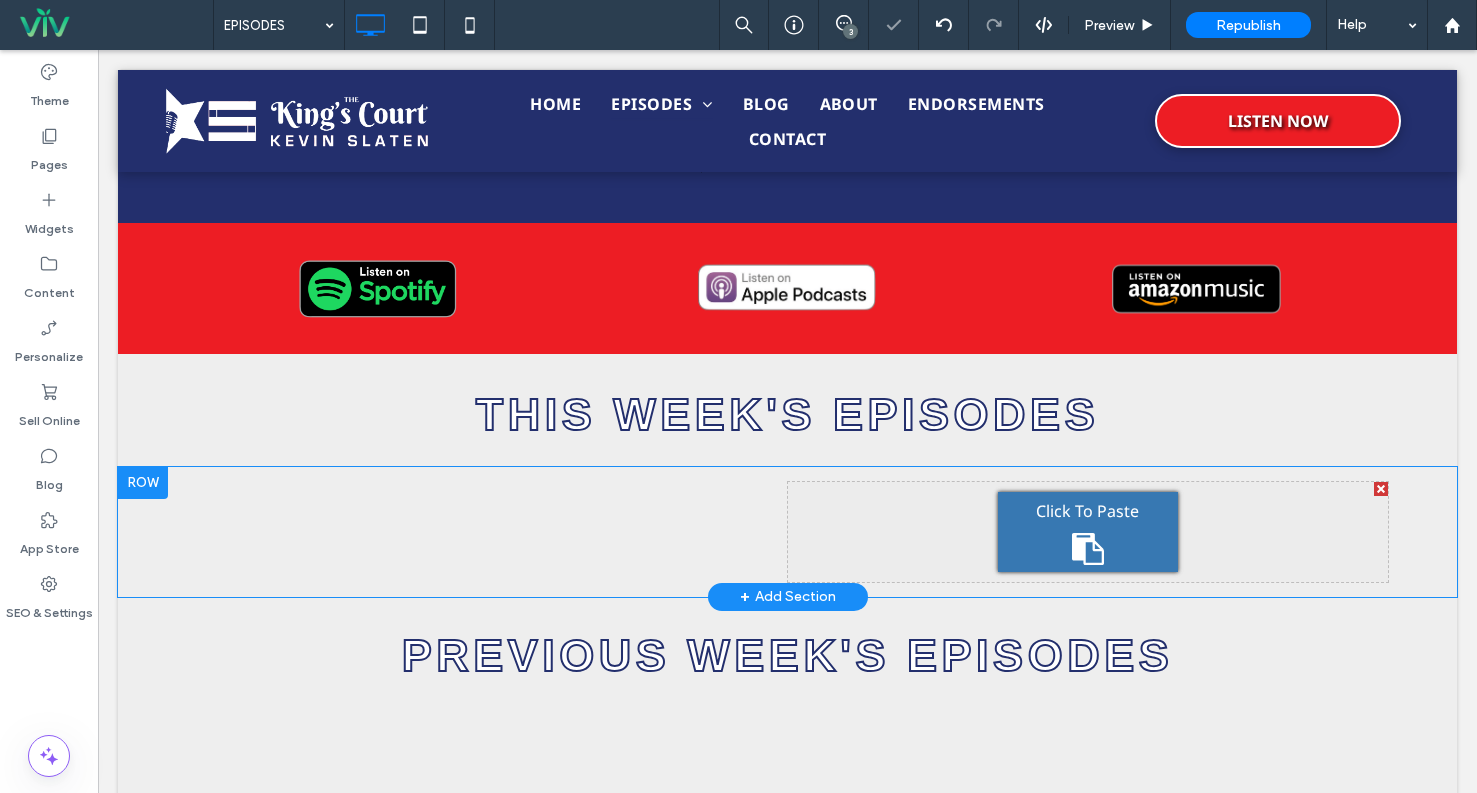 click on "Click To Paste     Click To Paste" at bounding box center [1088, 532] 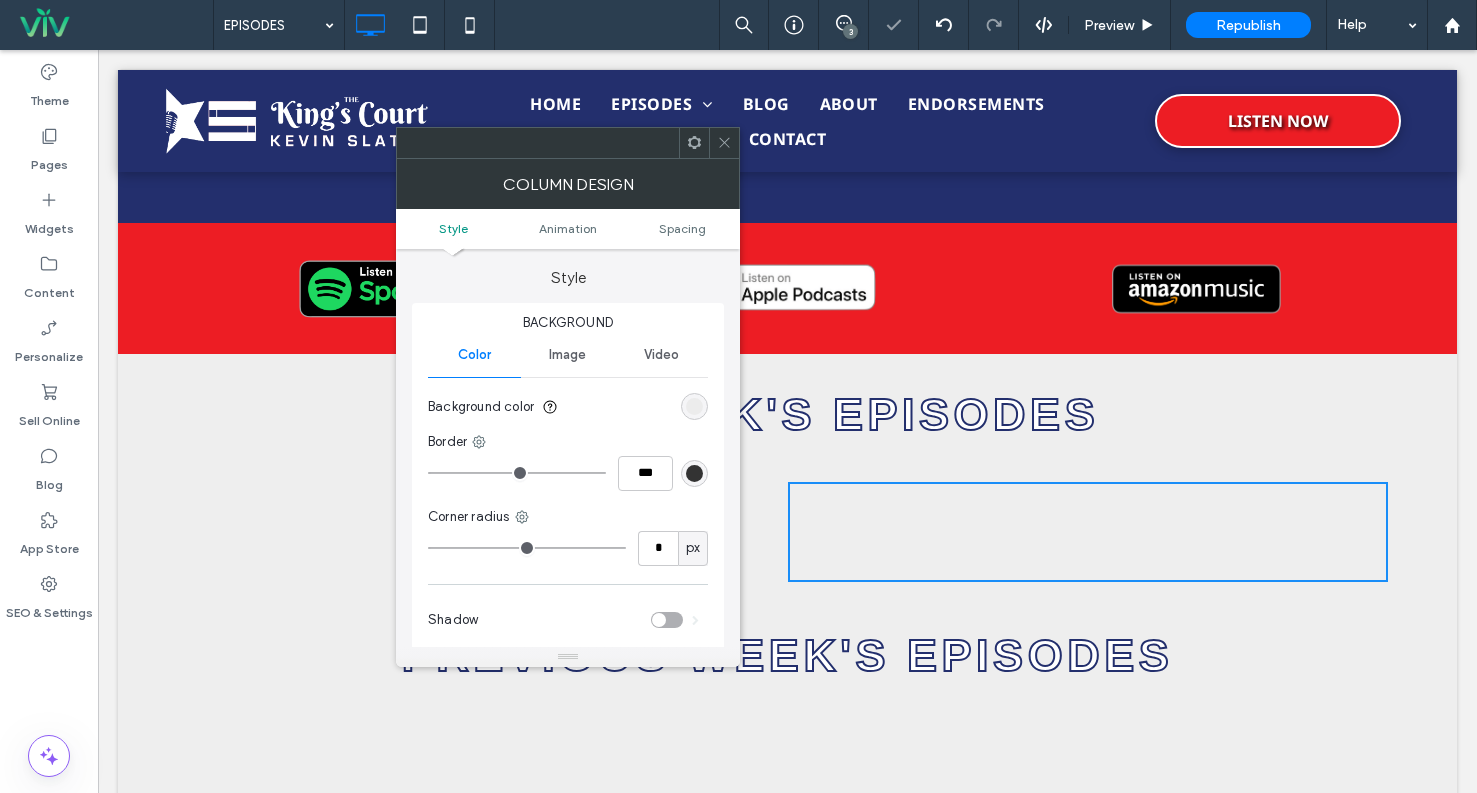 click 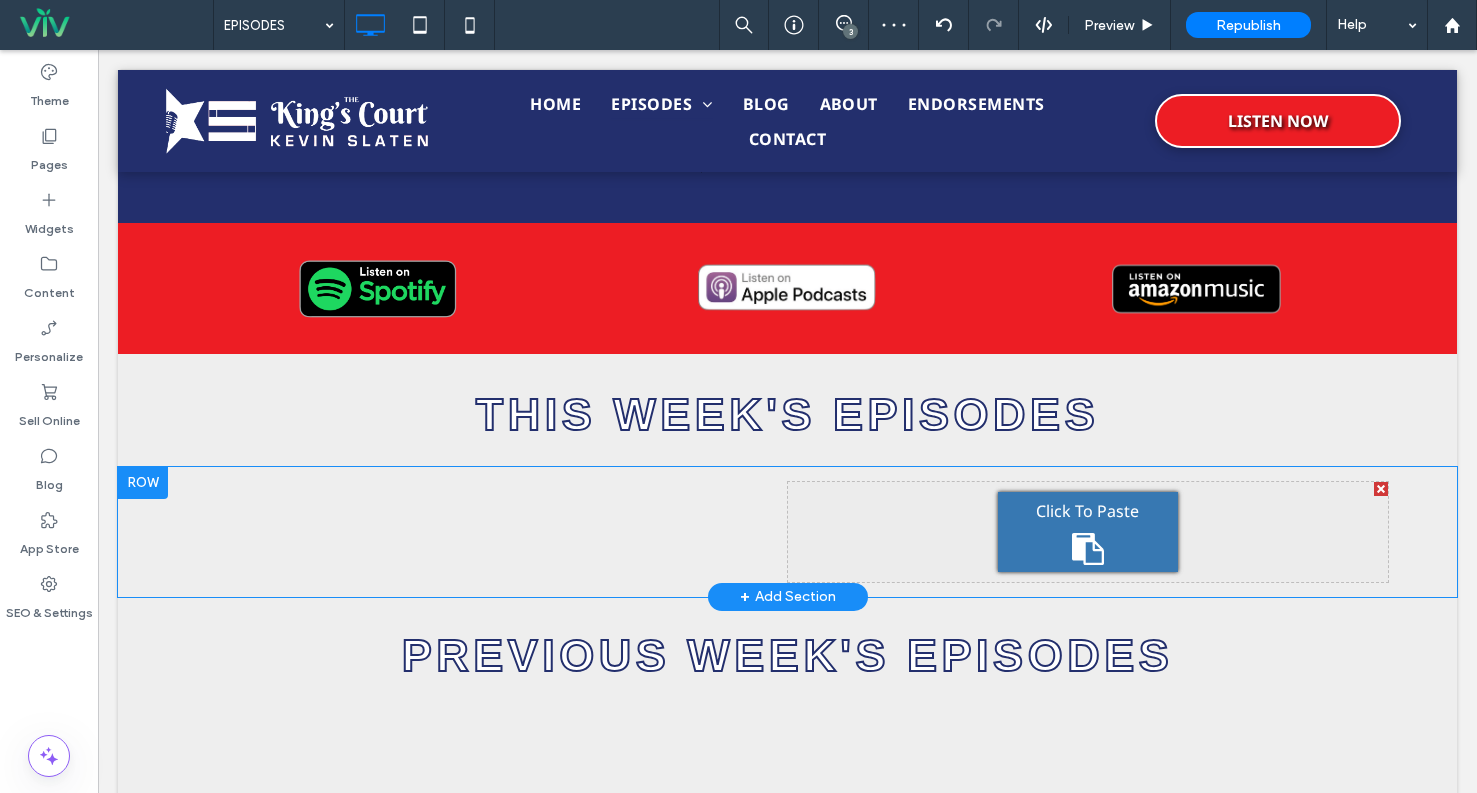 click on "Click To Paste" at bounding box center [1087, 511] 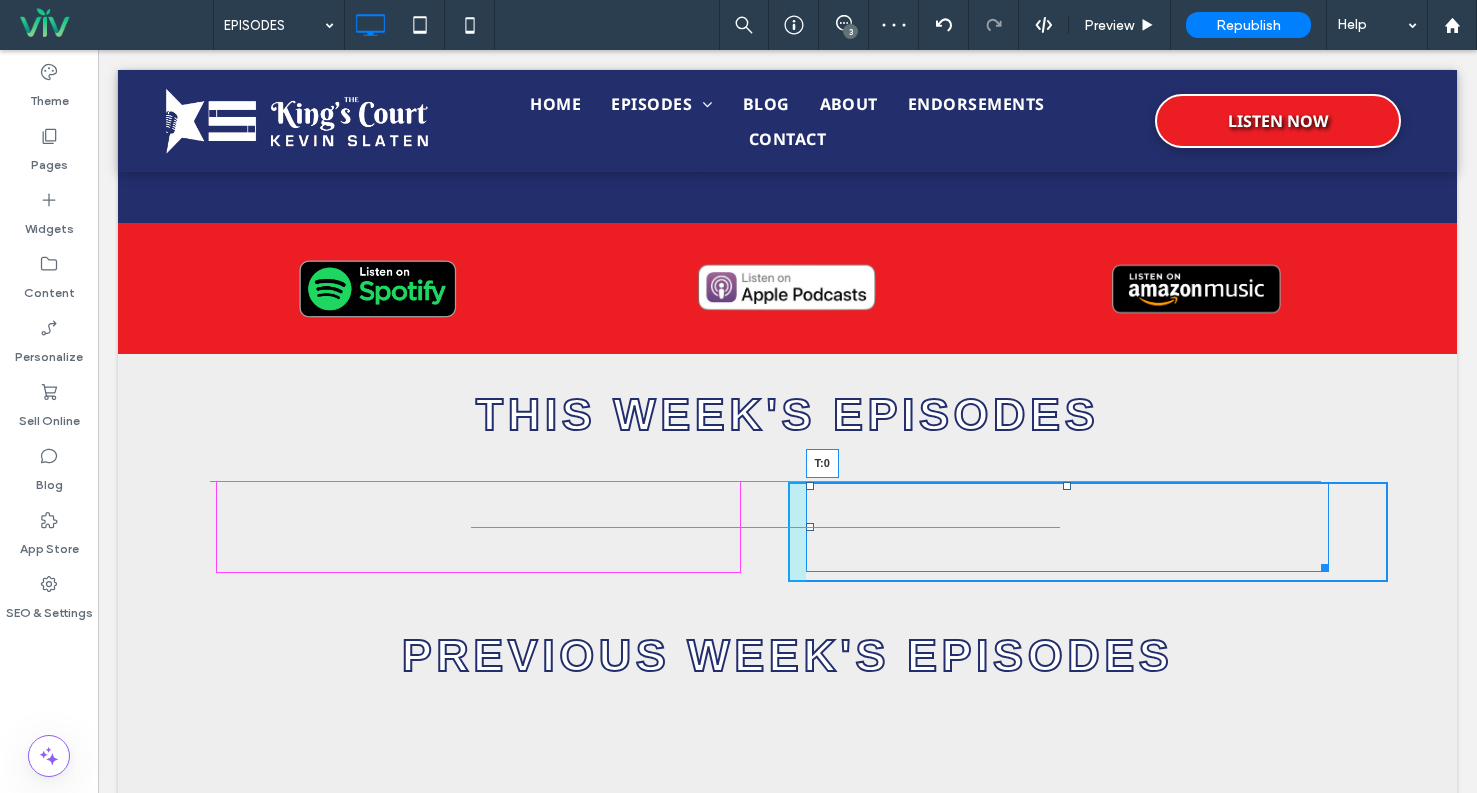 drag, startPoint x: 1061, startPoint y: 493, endPoint x: 1138, endPoint y: 533, distance: 86.76981 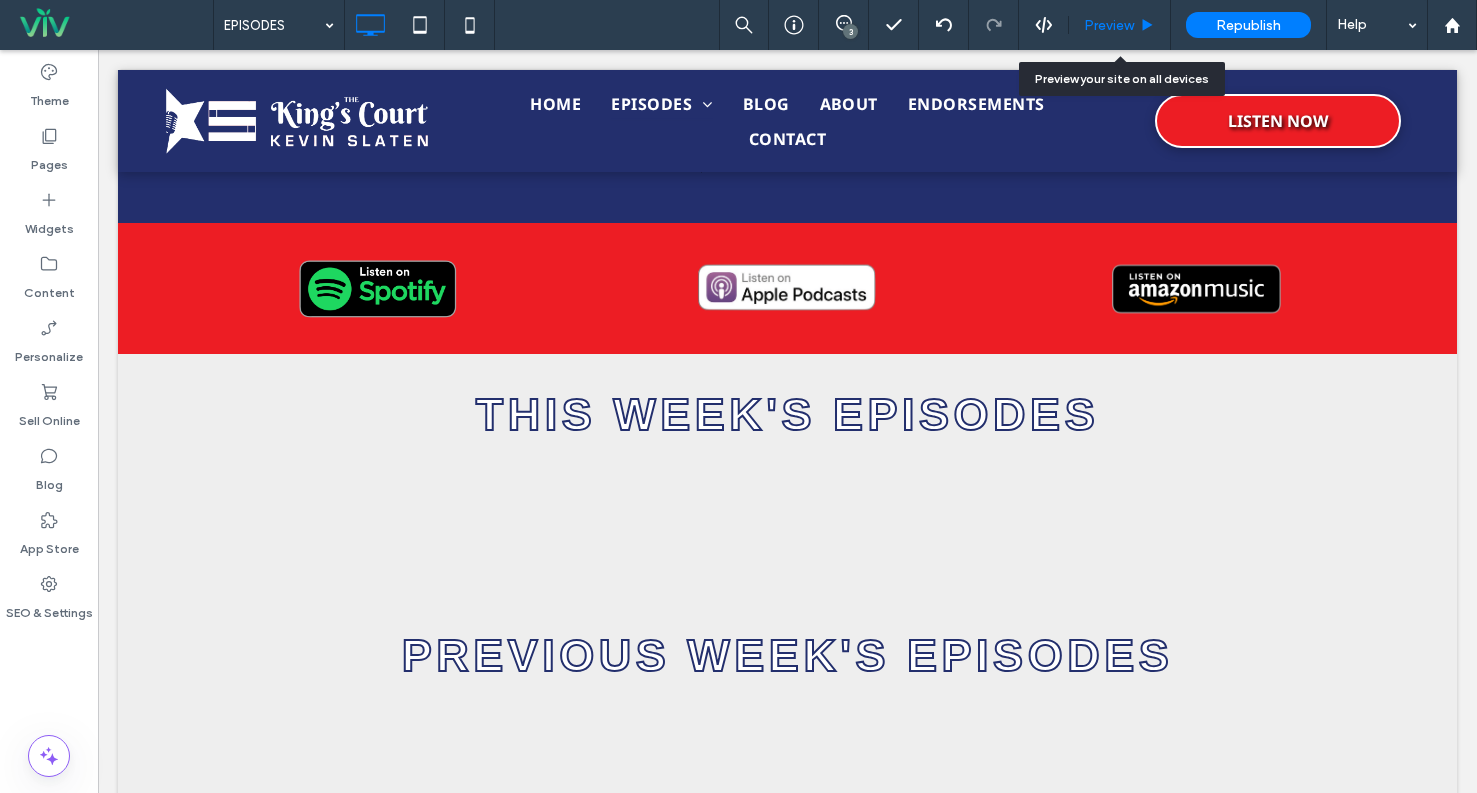 click on "Preview" at bounding box center (1119, 25) 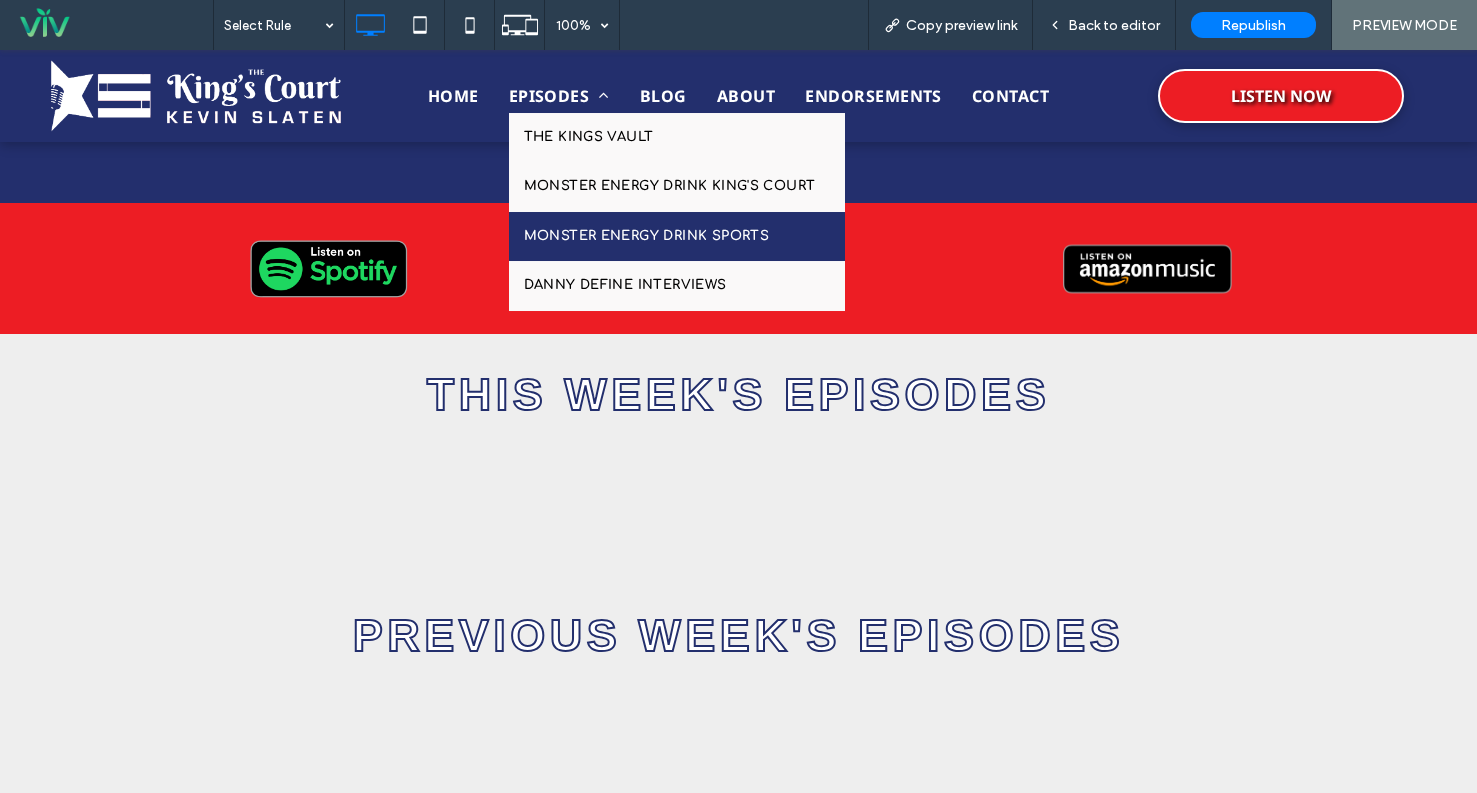 click on "MONSTER ENERGY DRINK SPORTS" at bounding box center (647, 237) 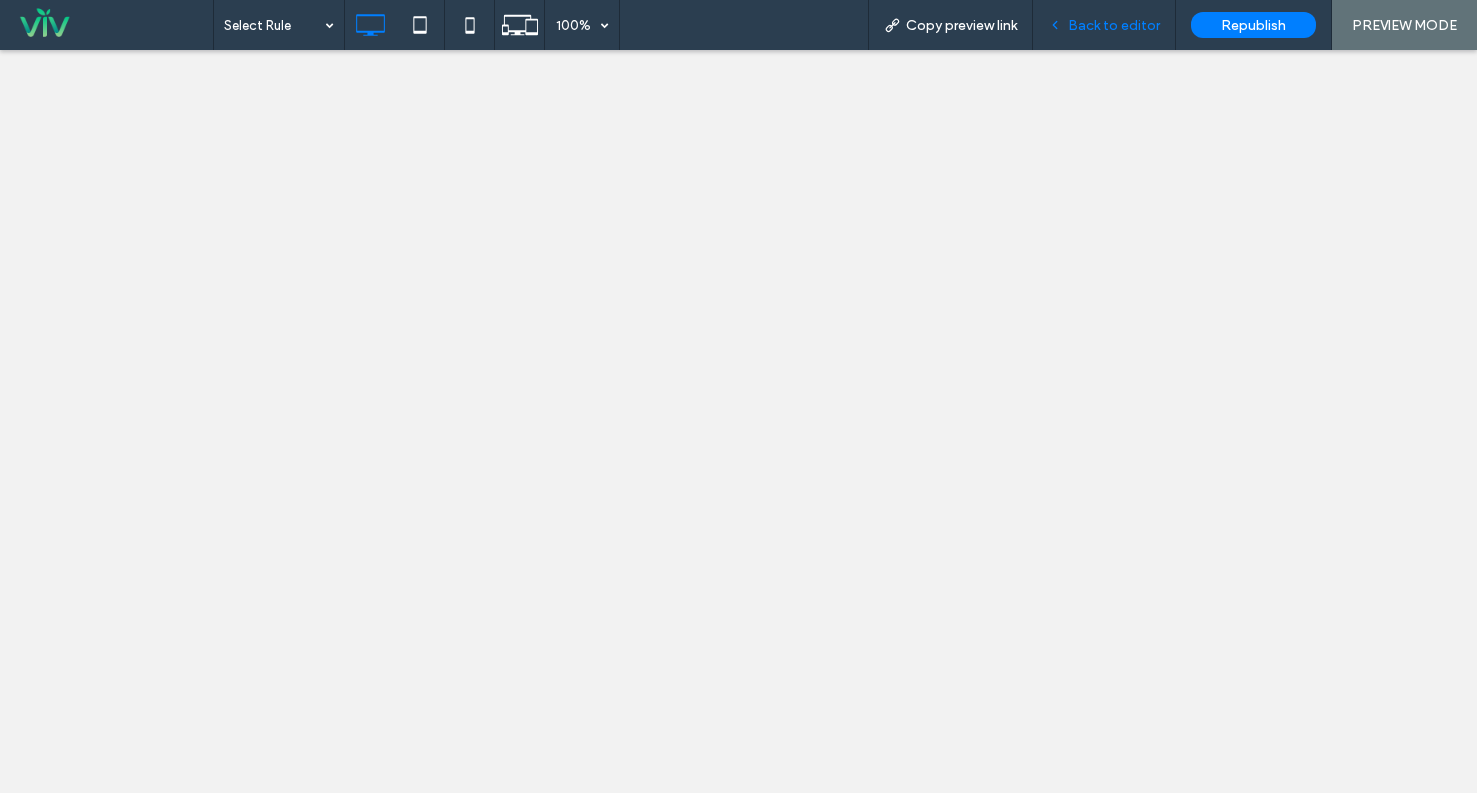 click on "Back to editor" at bounding box center [1114, 25] 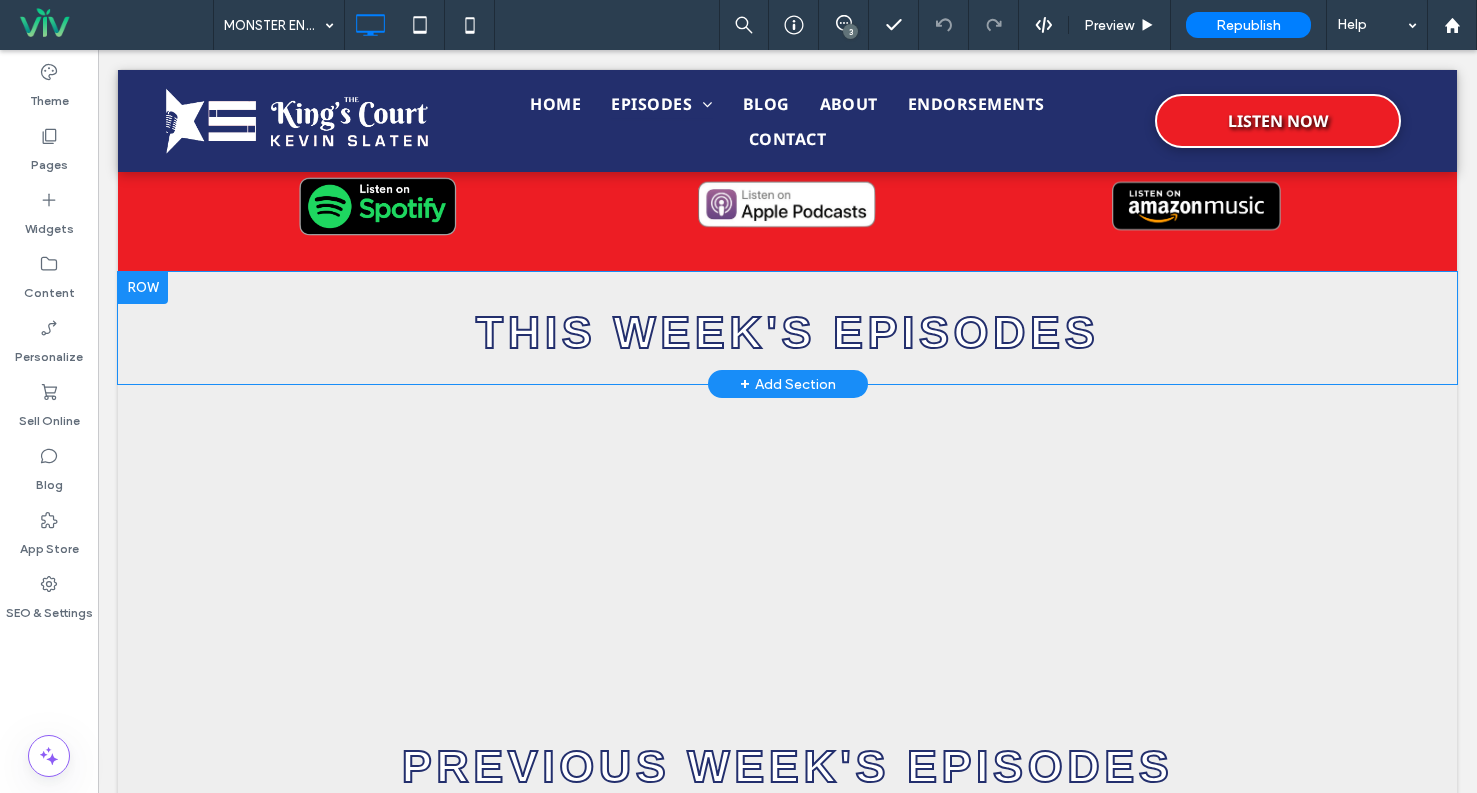 scroll, scrollTop: 700, scrollLeft: 0, axis: vertical 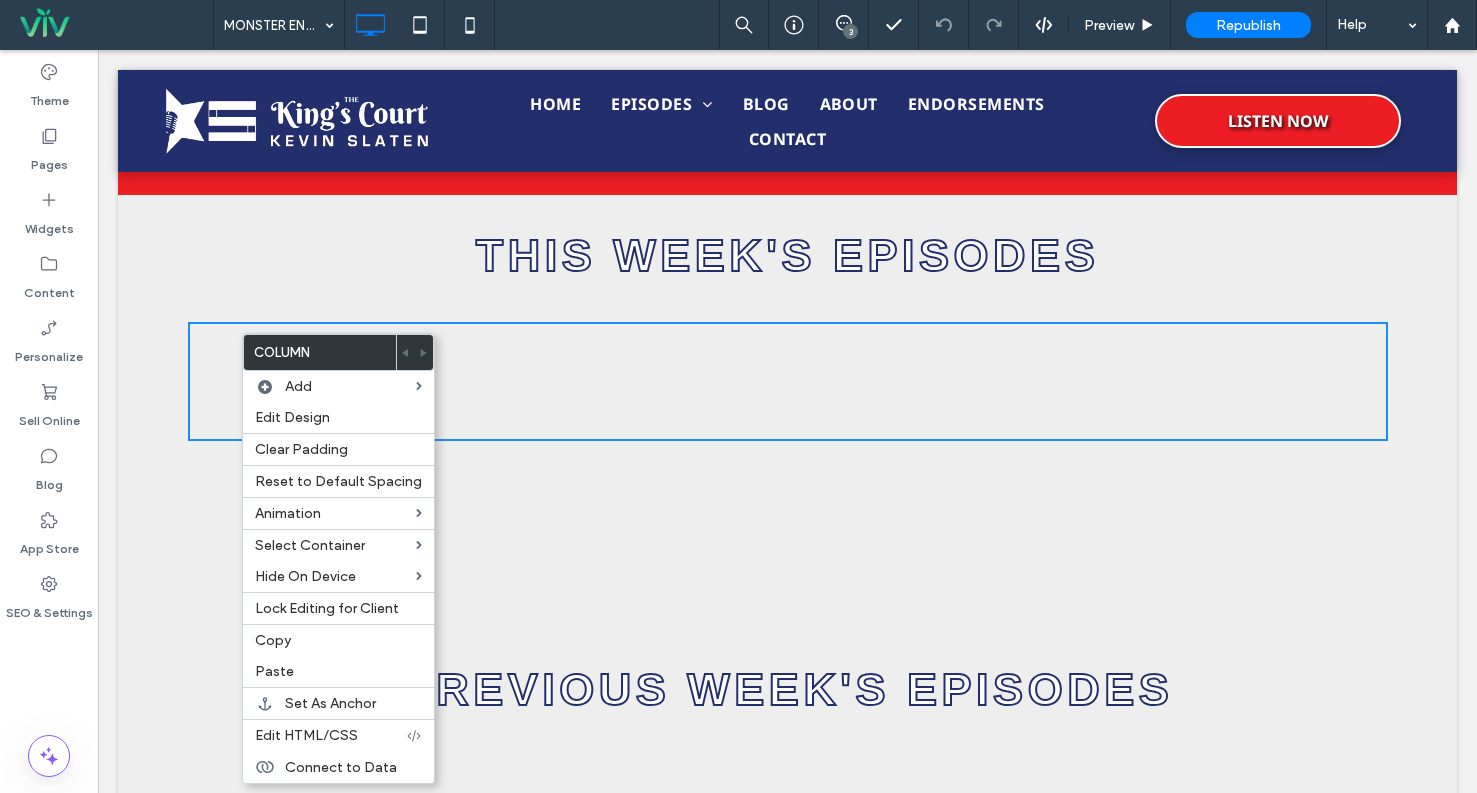 click on "Click To Paste
Row + Add Section" at bounding box center [787, 381] 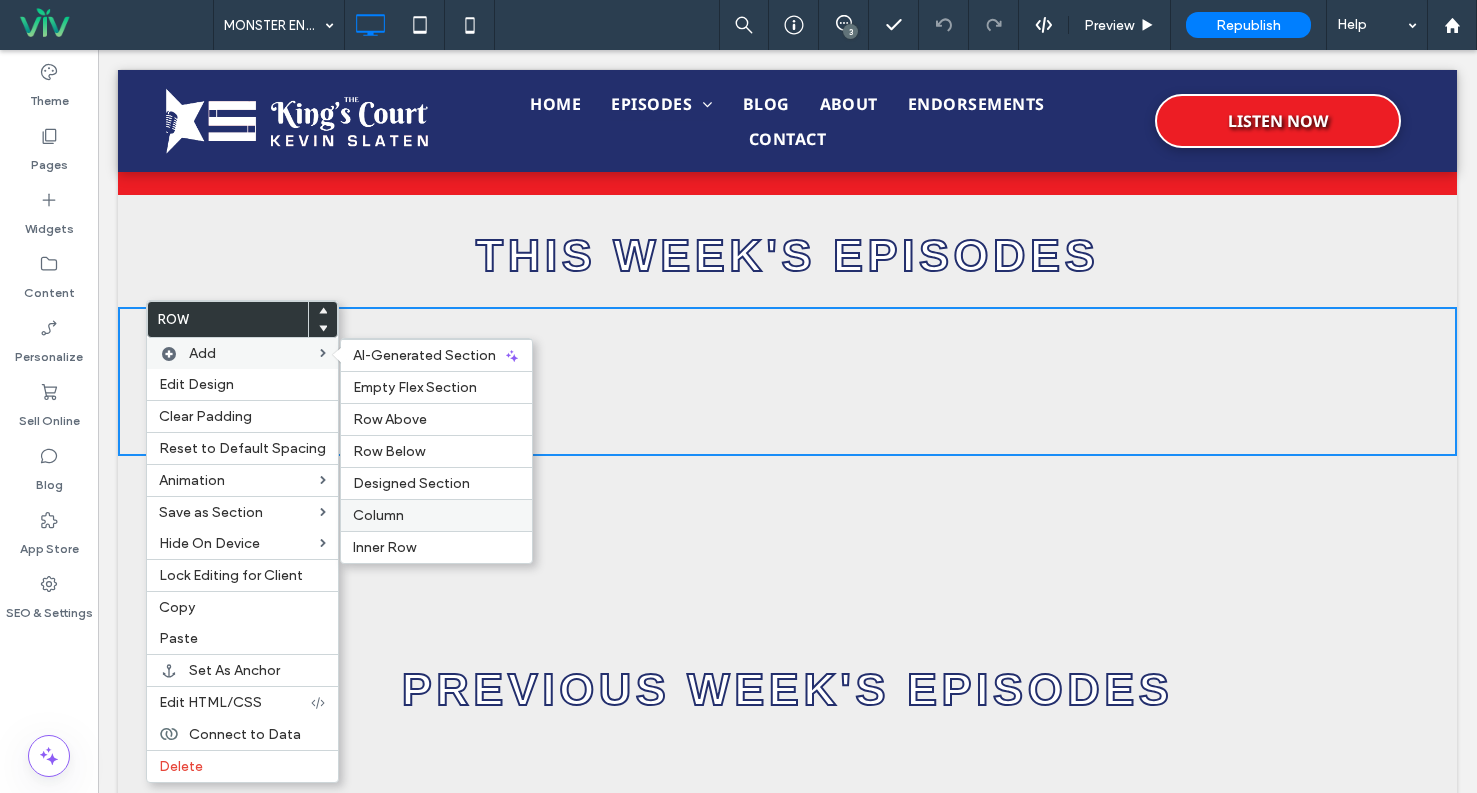 click on "Column" at bounding box center (378, 515) 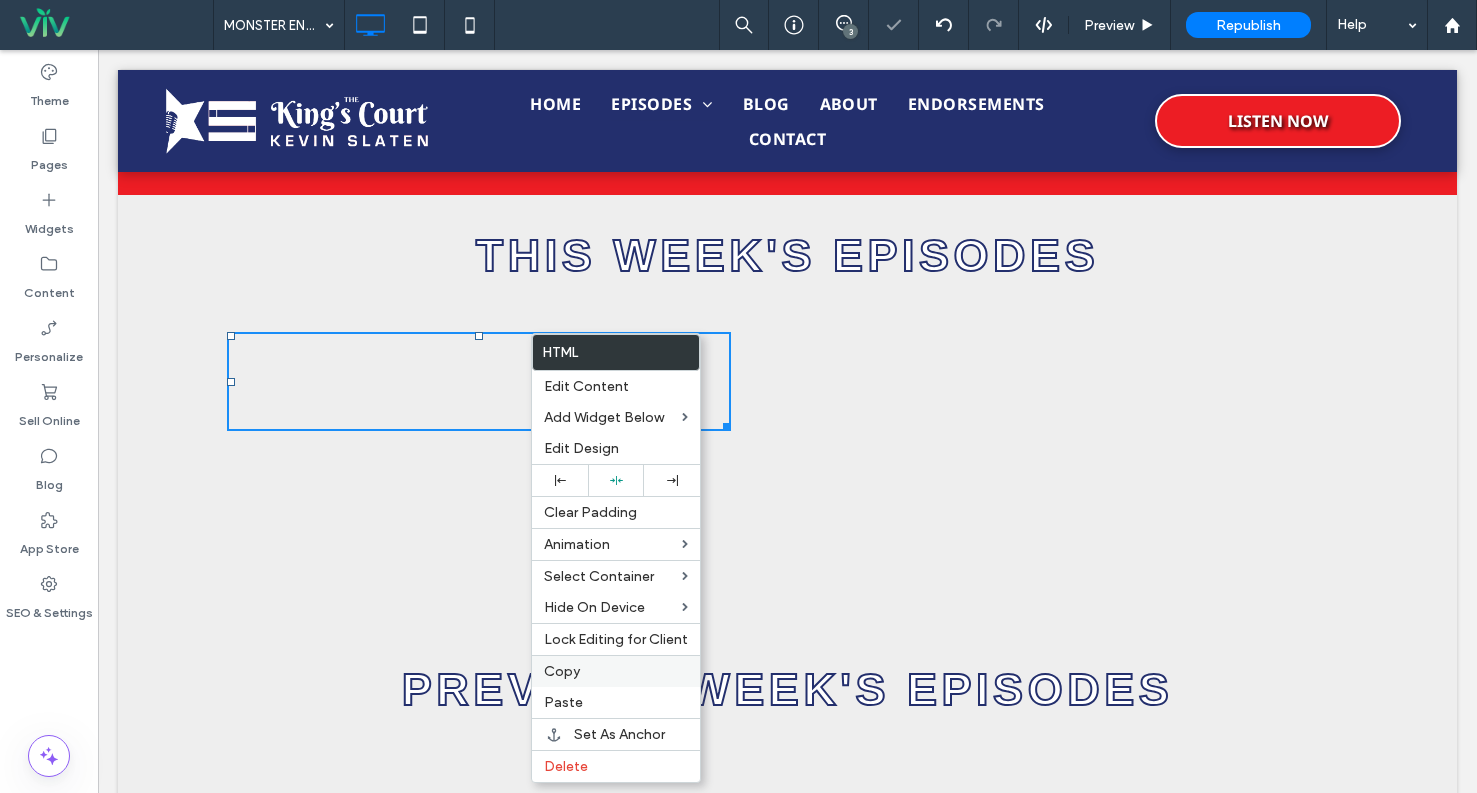 click on "Copy" at bounding box center [616, 671] 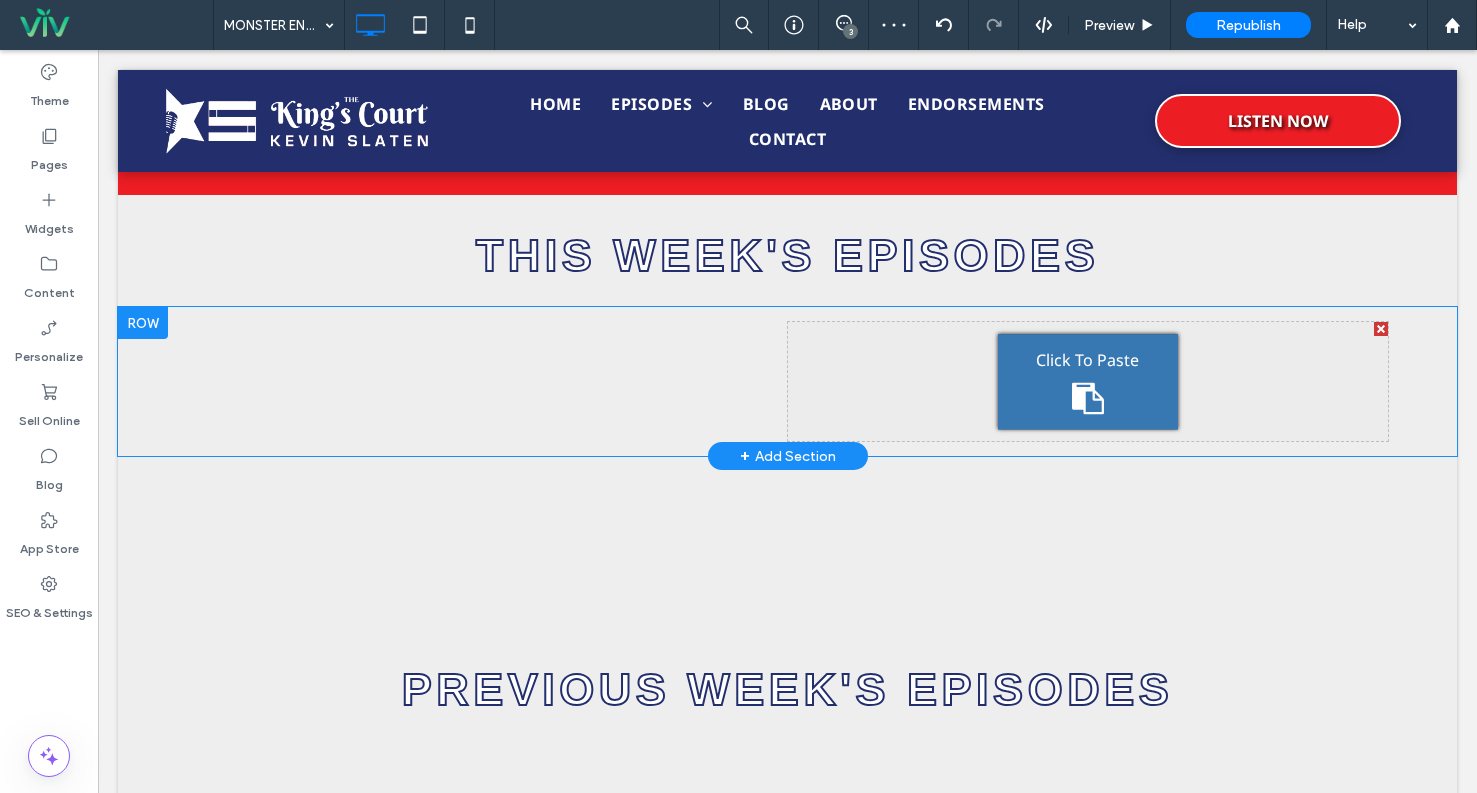 click on "Click To Paste" at bounding box center (1088, 381) 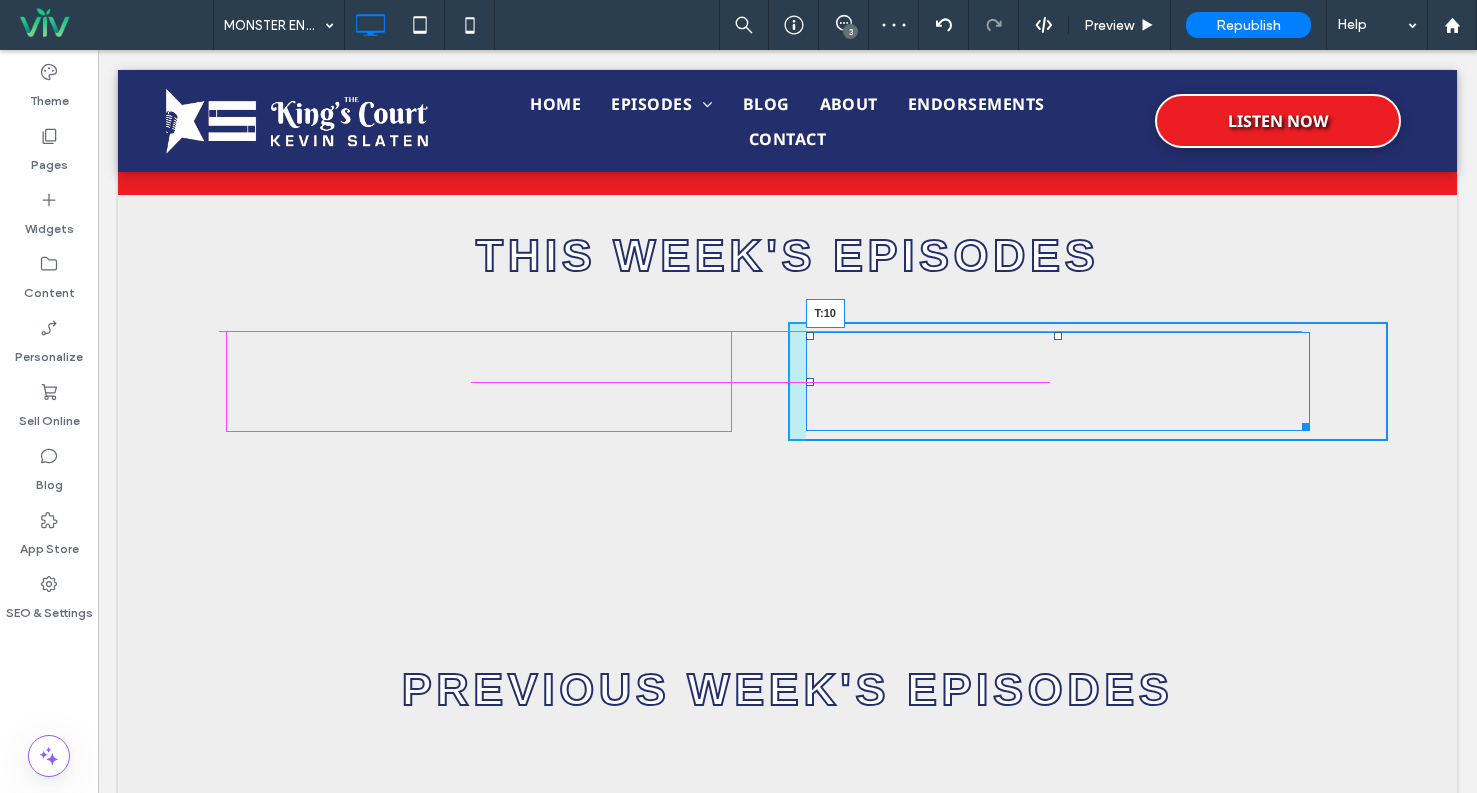 drag, startPoint x: 1048, startPoint y: 337, endPoint x: 881, endPoint y: 411, distance: 182.66089 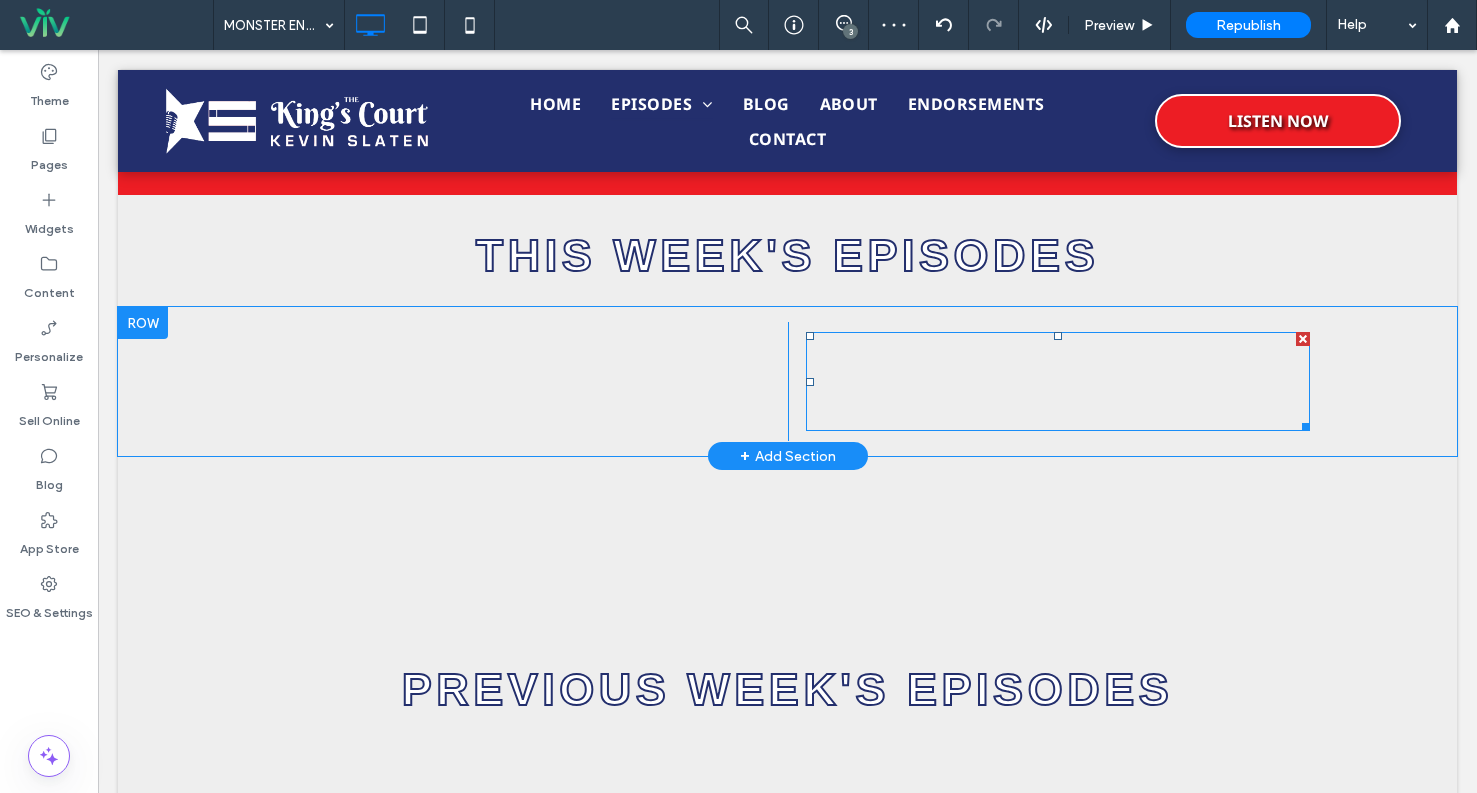 click at bounding box center [1303, 339] 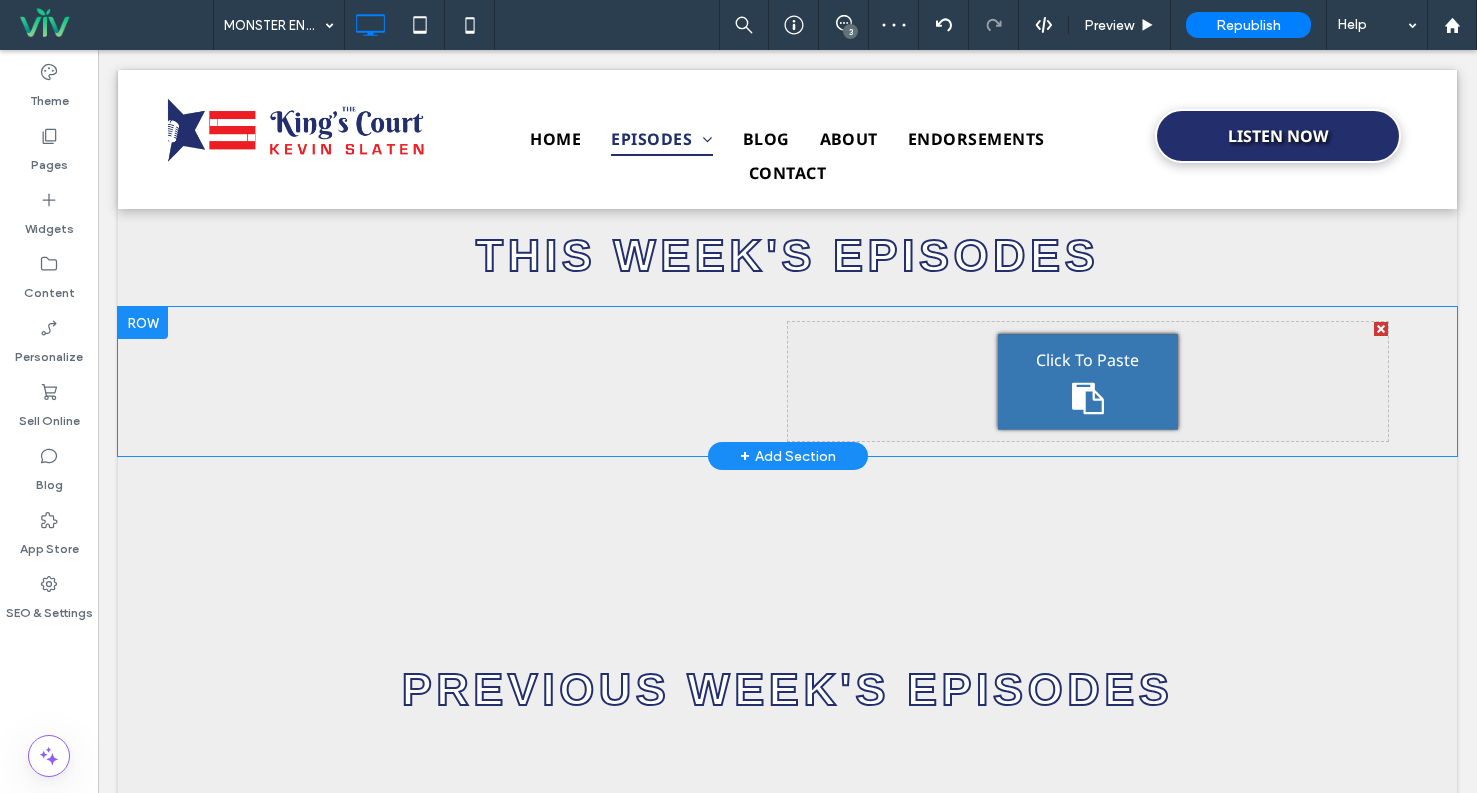 click at bounding box center [1381, 329] 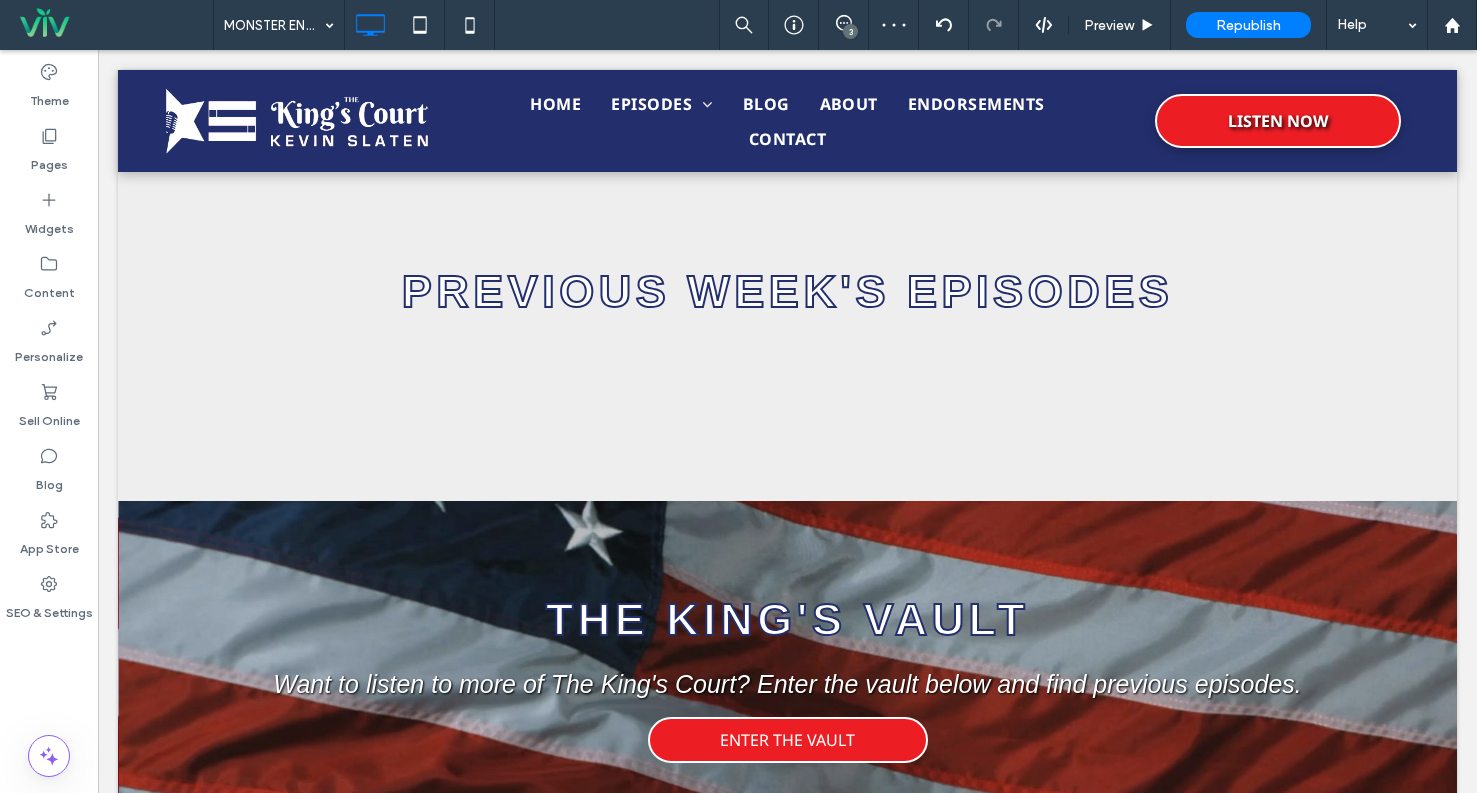 scroll, scrollTop: 1000, scrollLeft: 0, axis: vertical 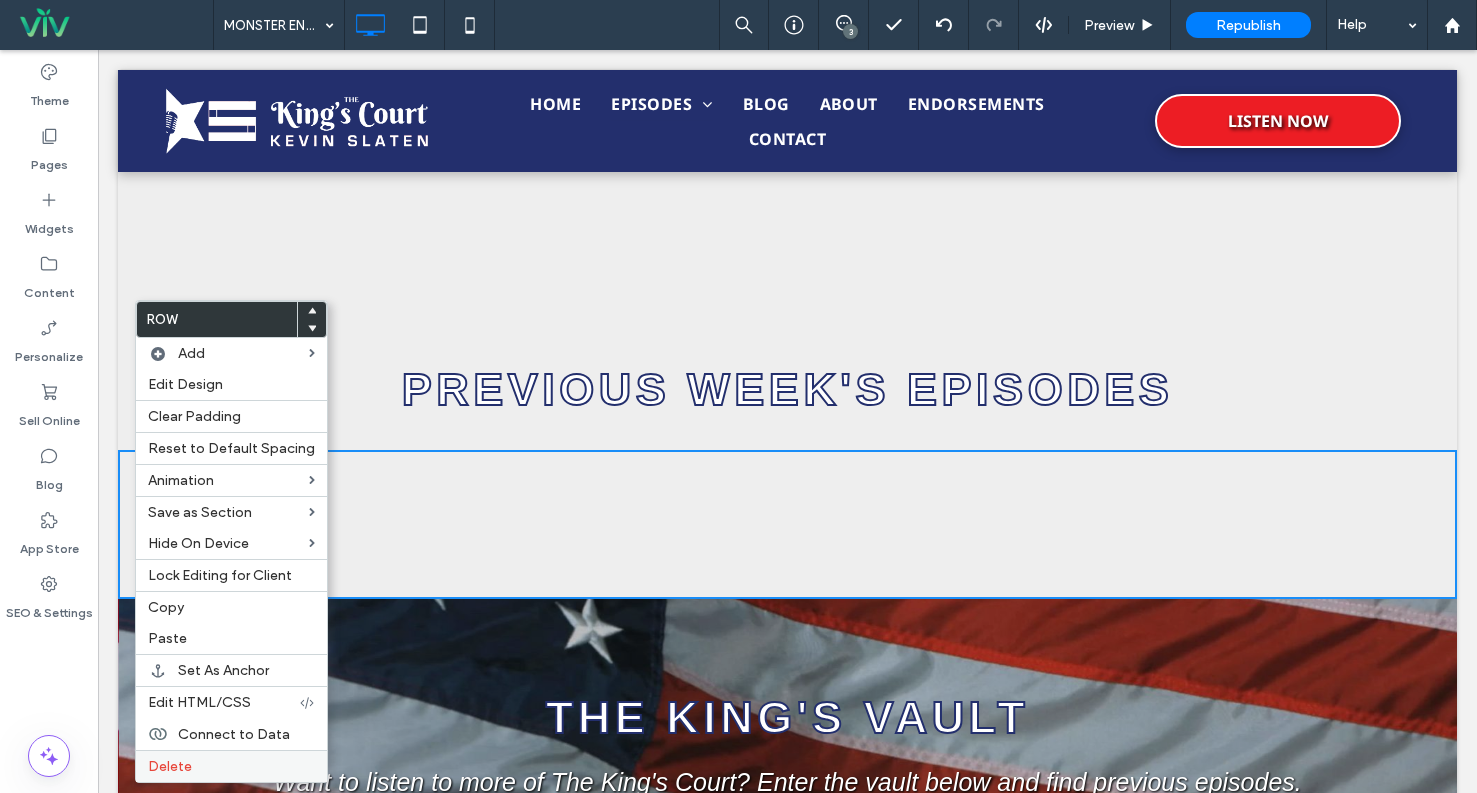 click on "Delete" at bounding box center [231, 766] 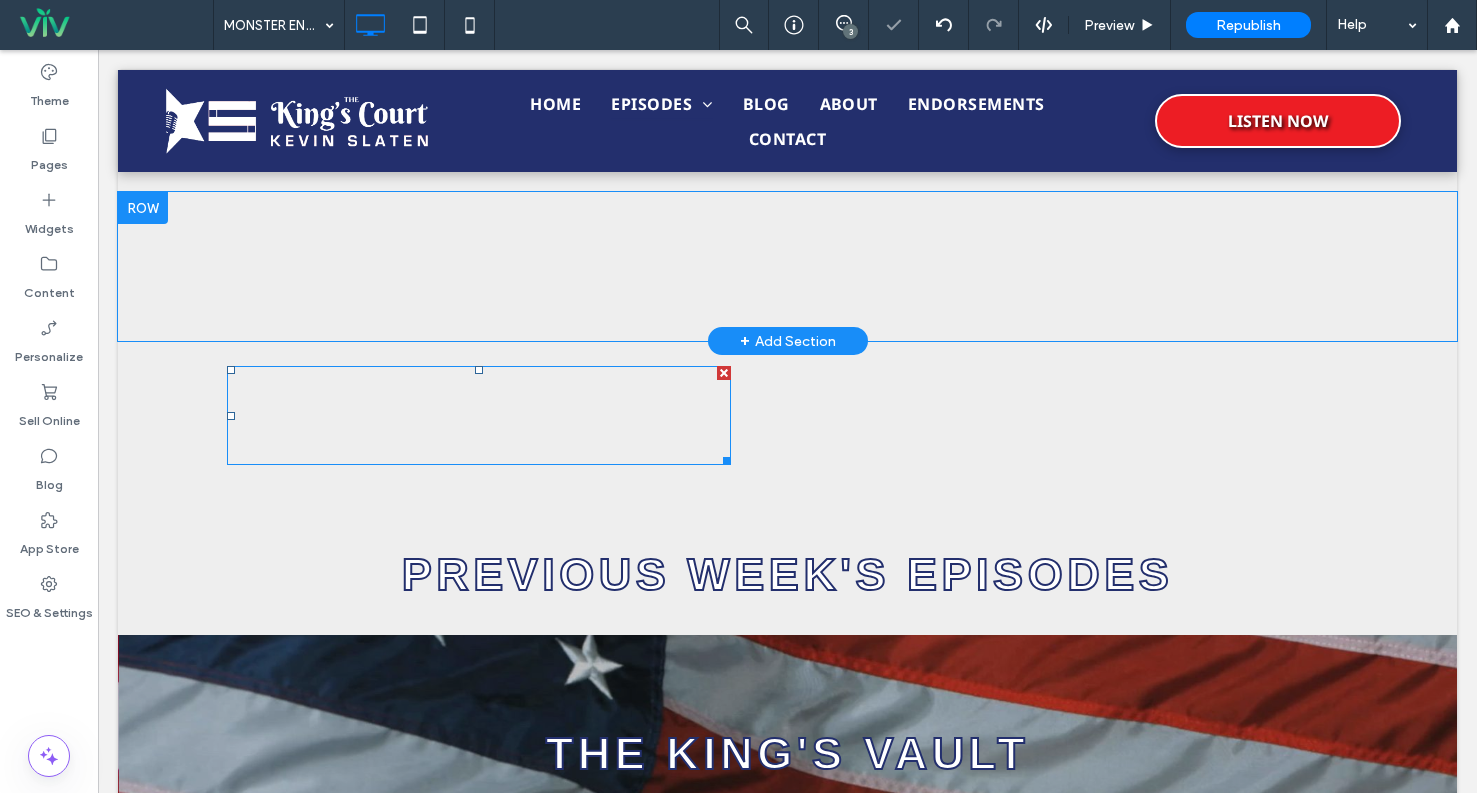 scroll, scrollTop: 700, scrollLeft: 0, axis: vertical 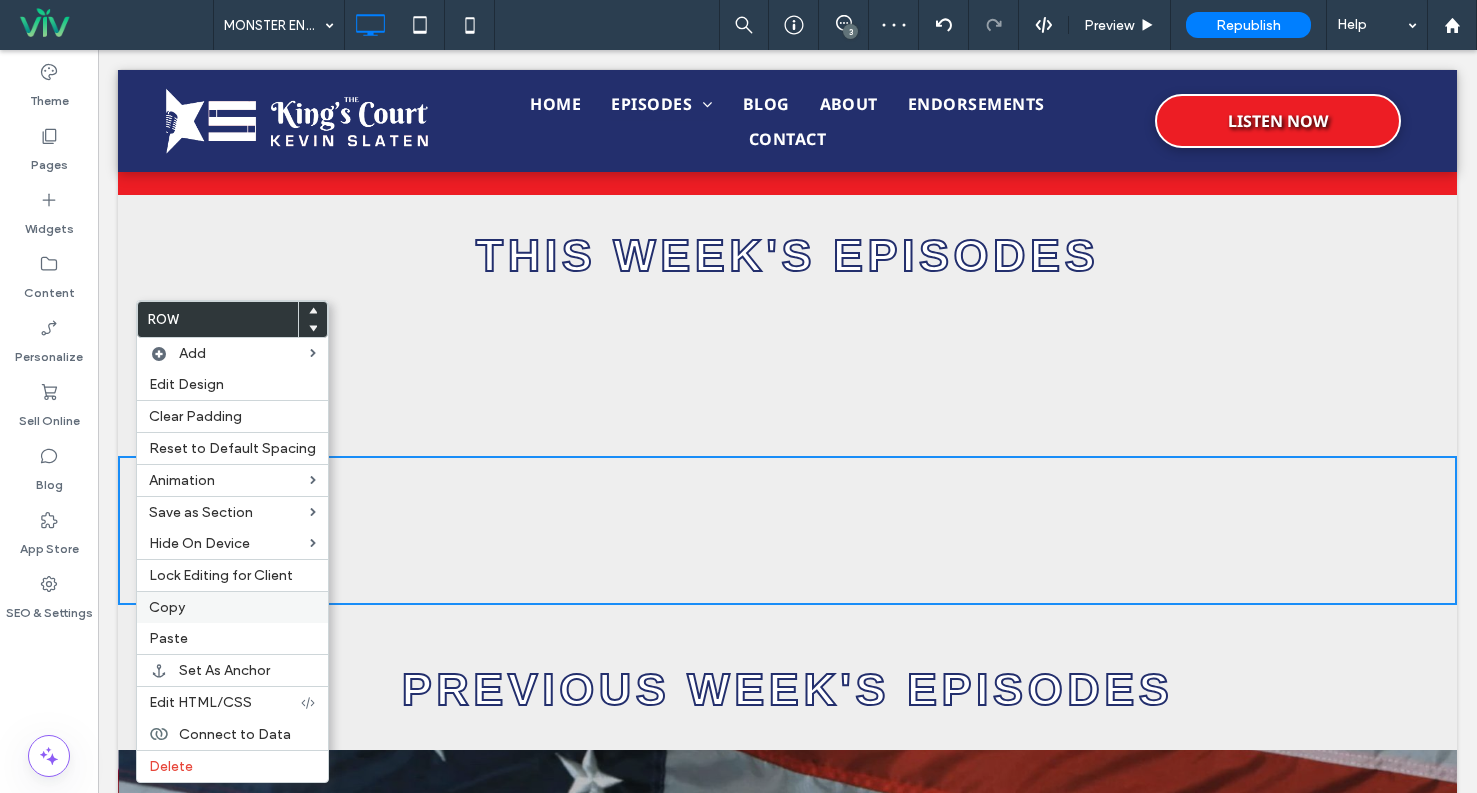 click on "Copy" at bounding box center (167, 607) 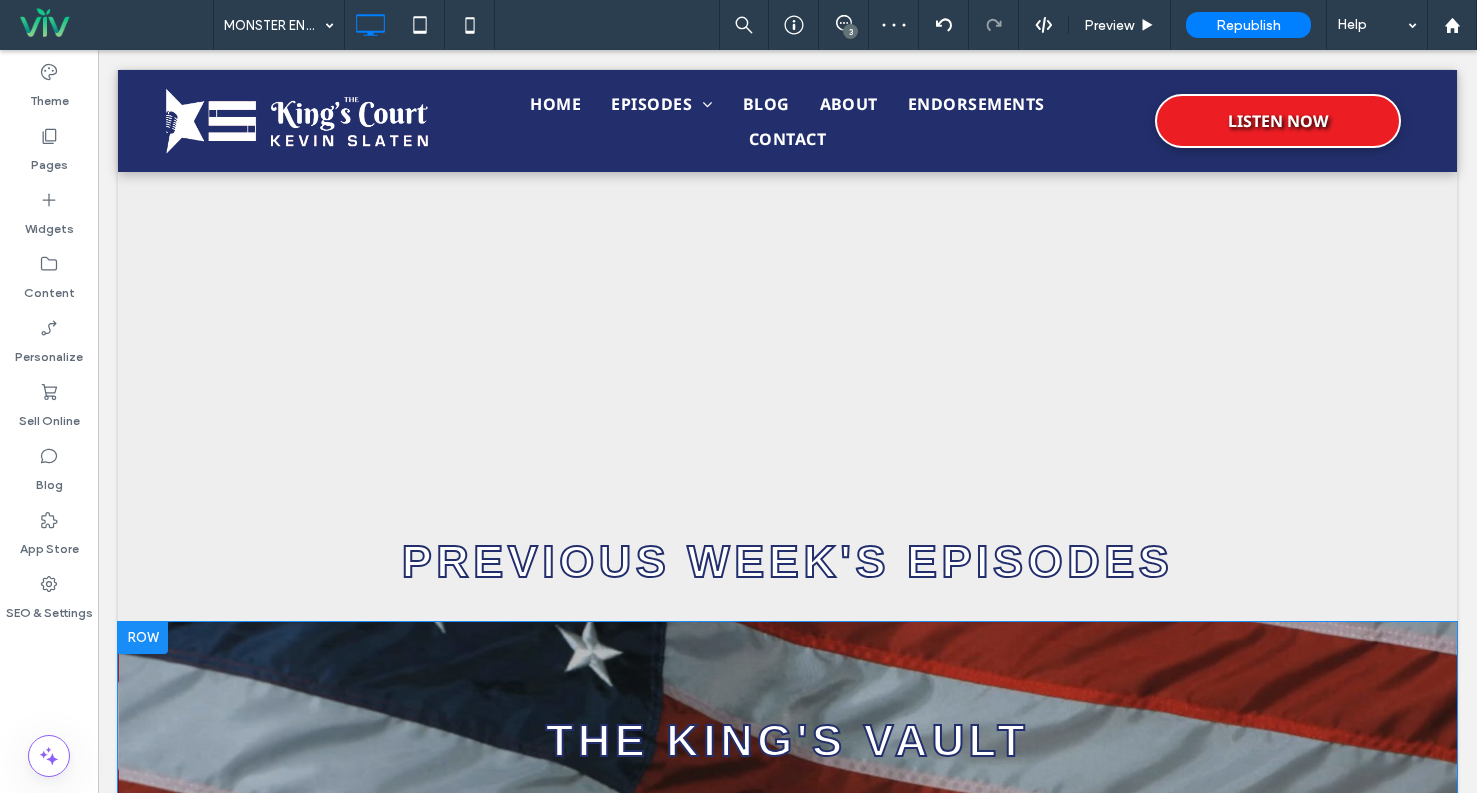 scroll, scrollTop: 900, scrollLeft: 0, axis: vertical 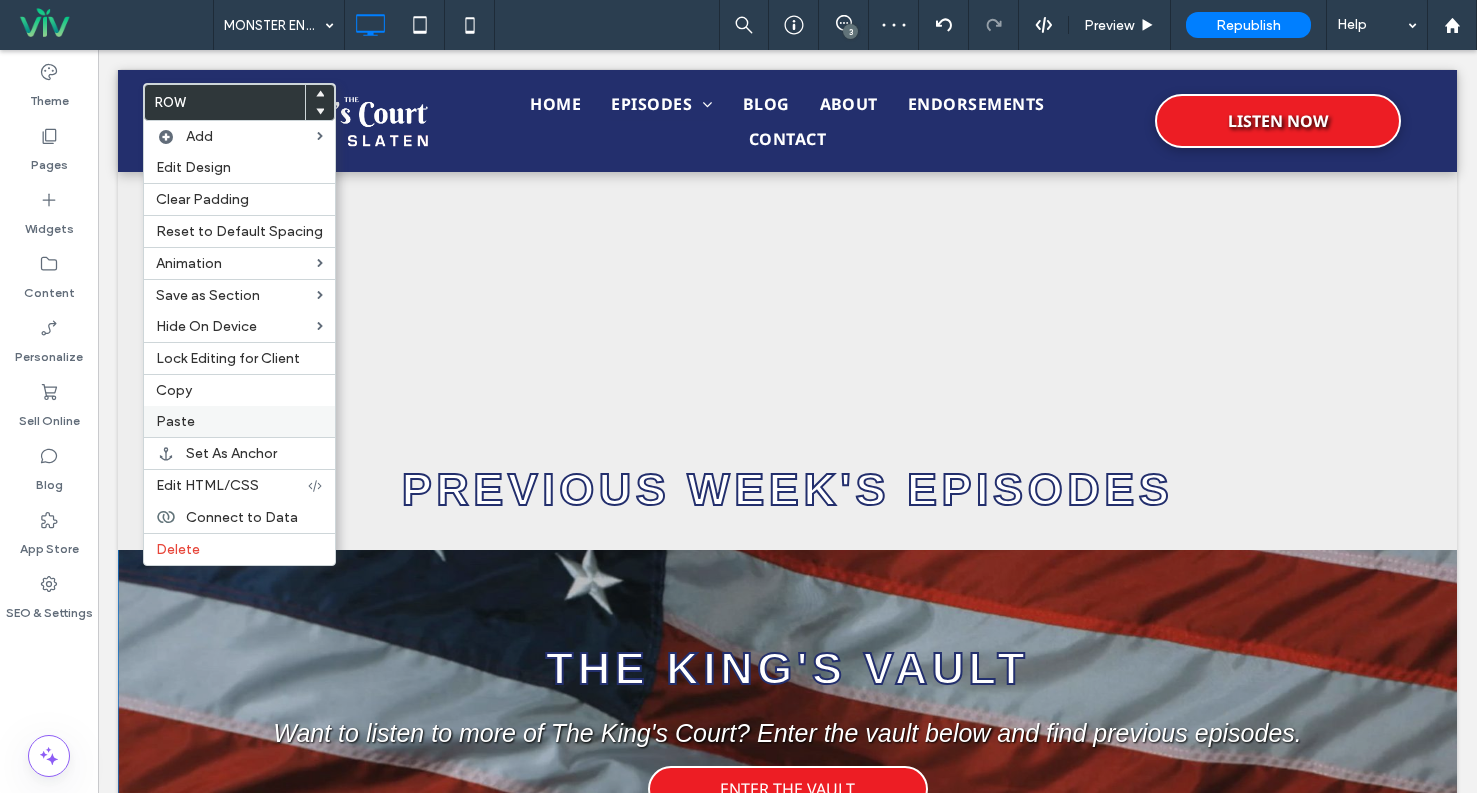 click on "Paste" at bounding box center [239, 421] 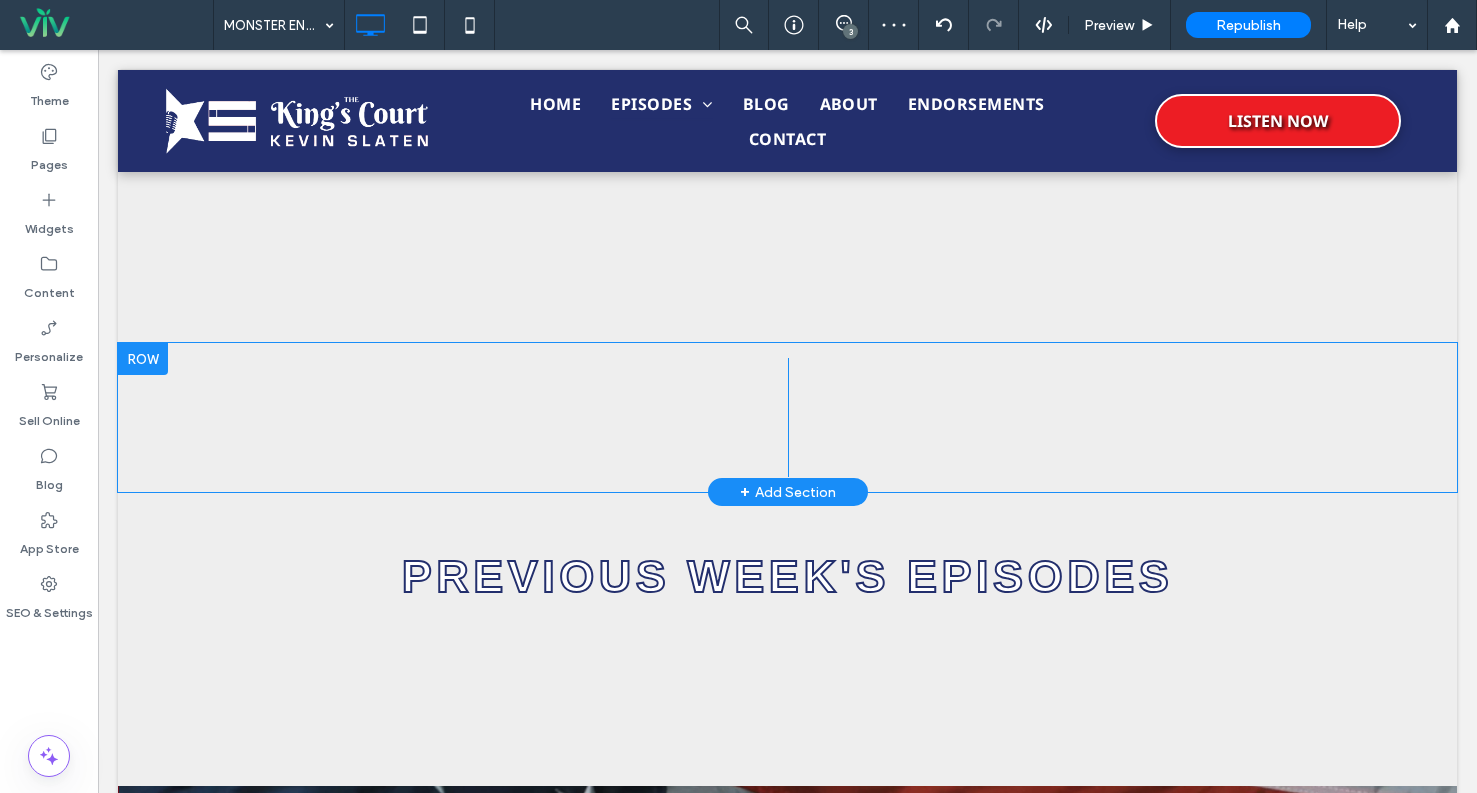 scroll, scrollTop: 700, scrollLeft: 0, axis: vertical 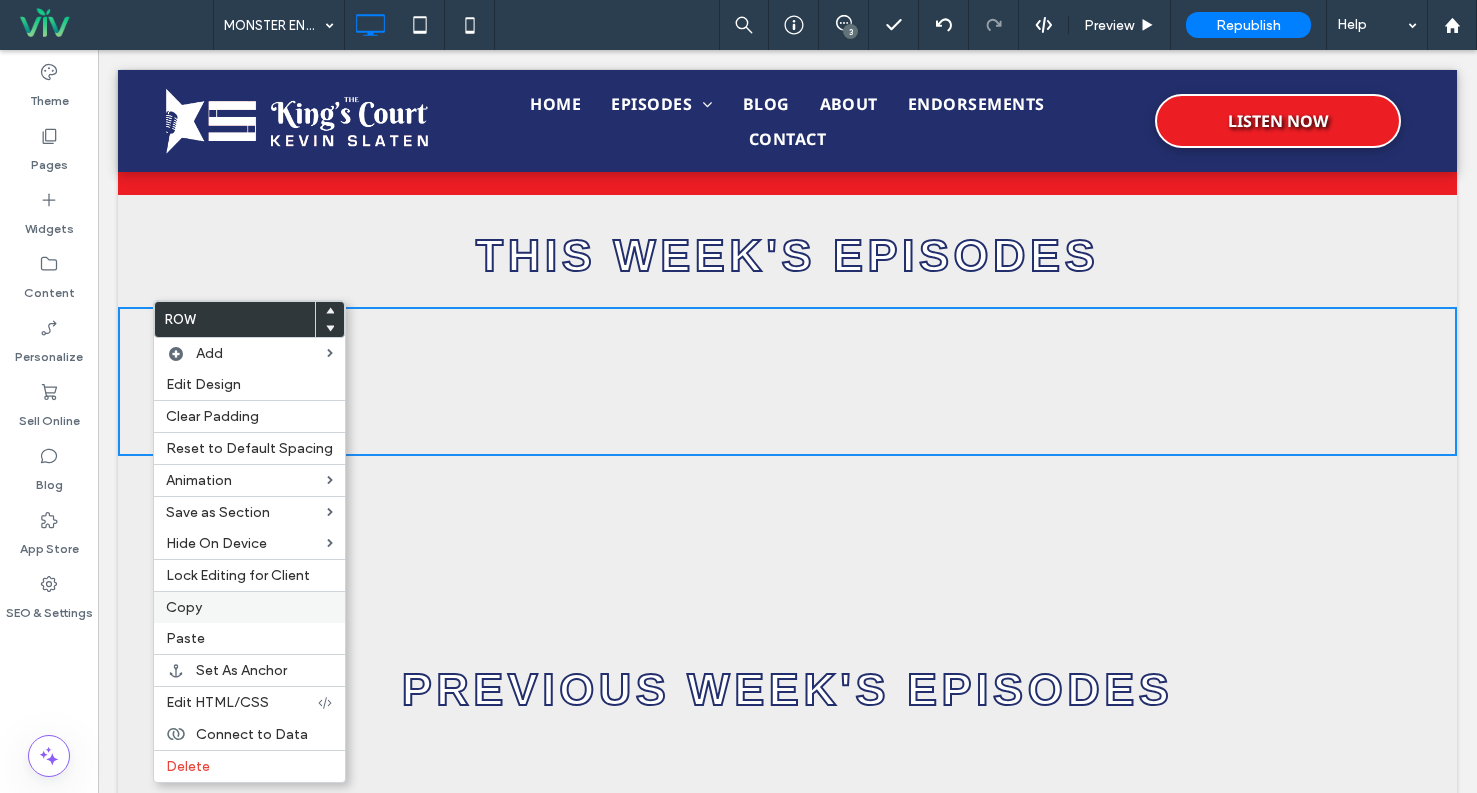 click on "Copy" at bounding box center (184, 607) 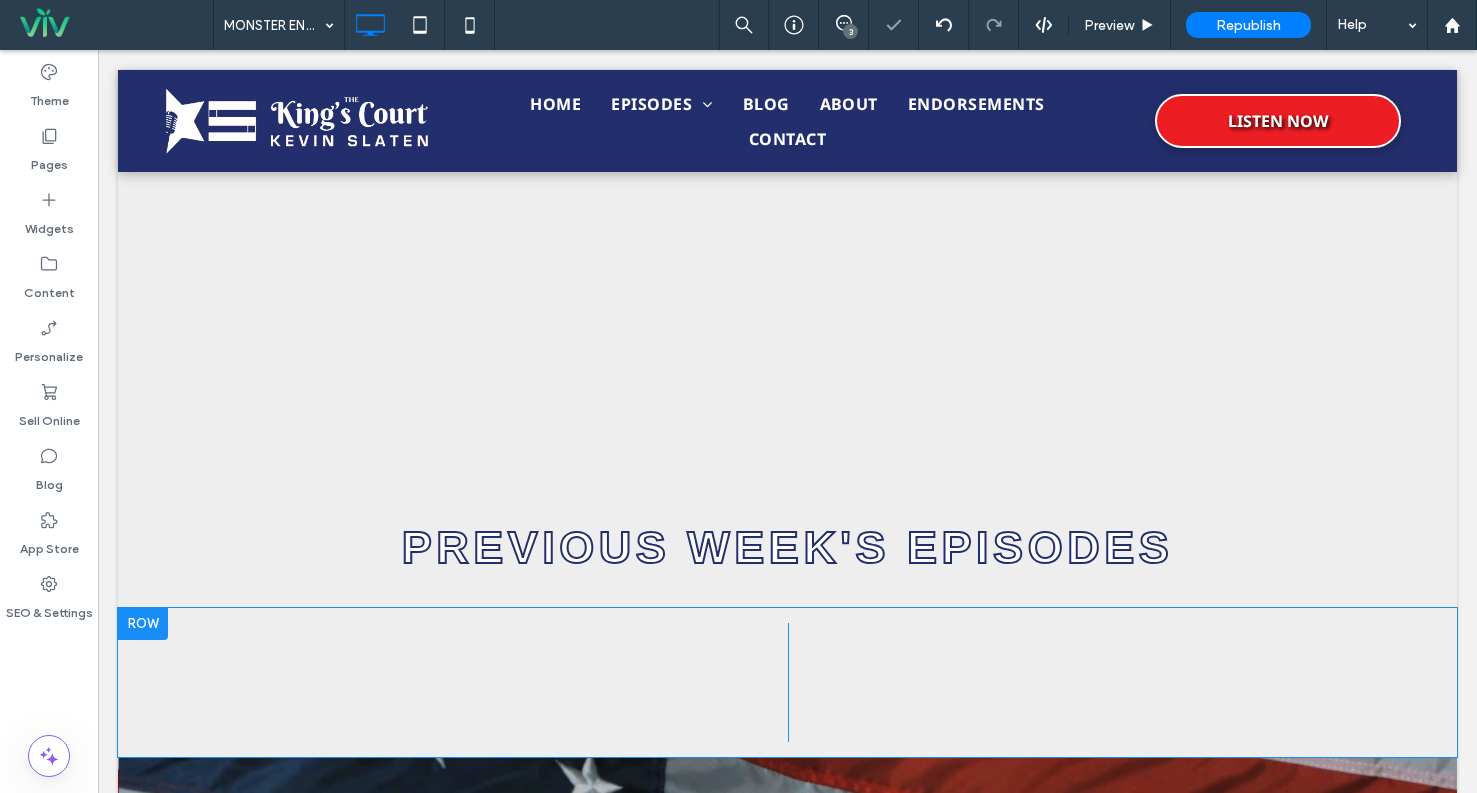 scroll, scrollTop: 1000, scrollLeft: 0, axis: vertical 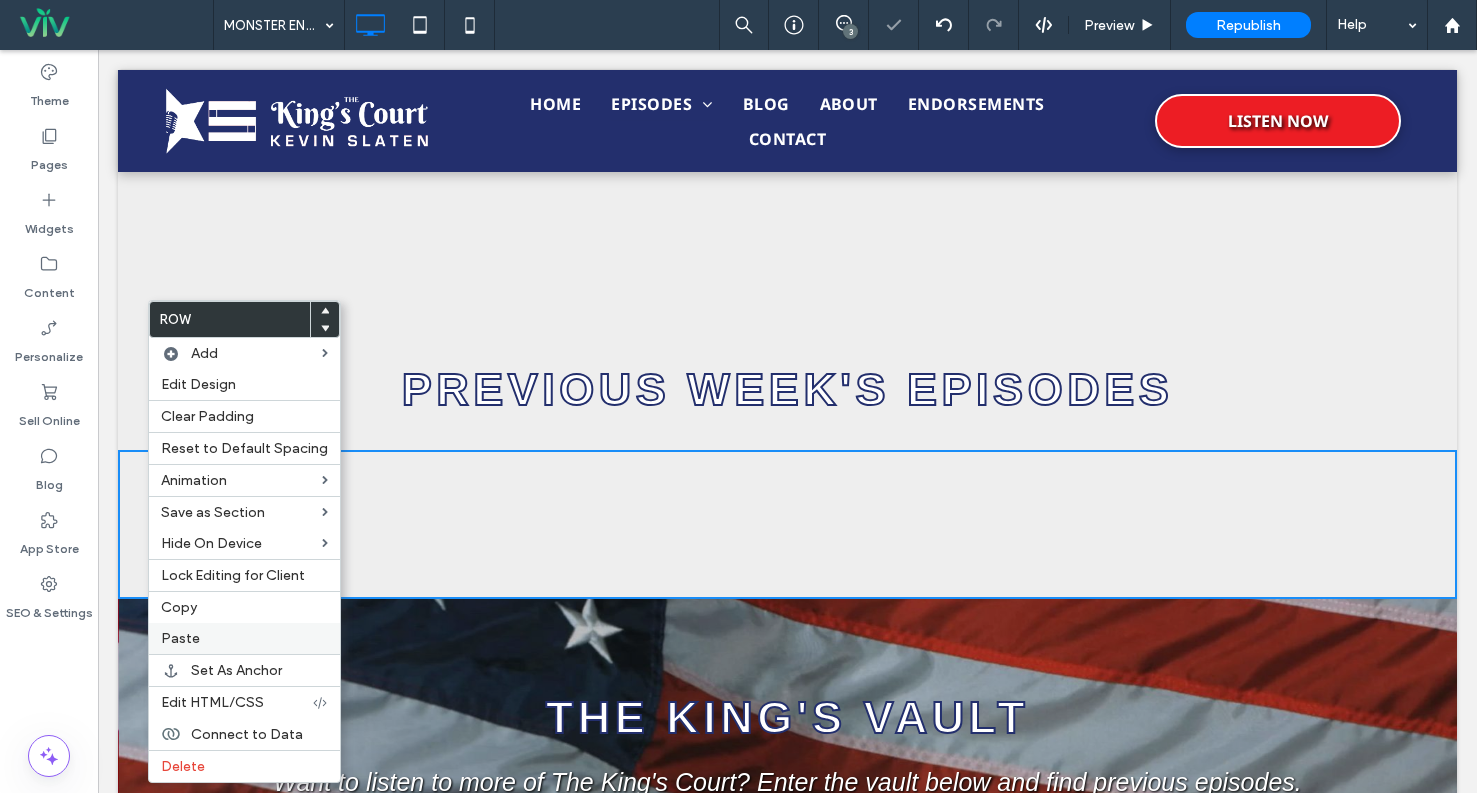 click on "Paste" at bounding box center [244, 638] 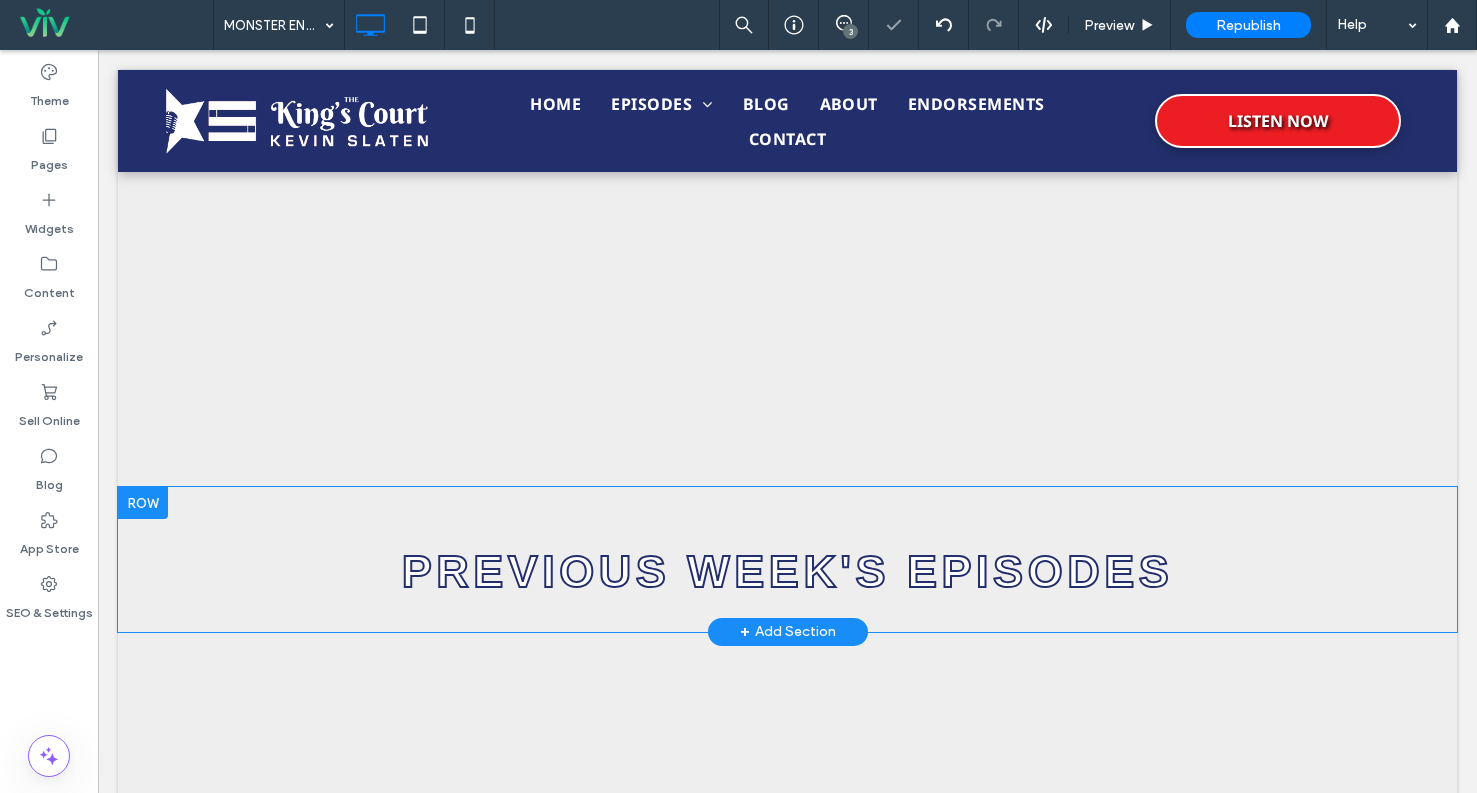 scroll, scrollTop: 800, scrollLeft: 0, axis: vertical 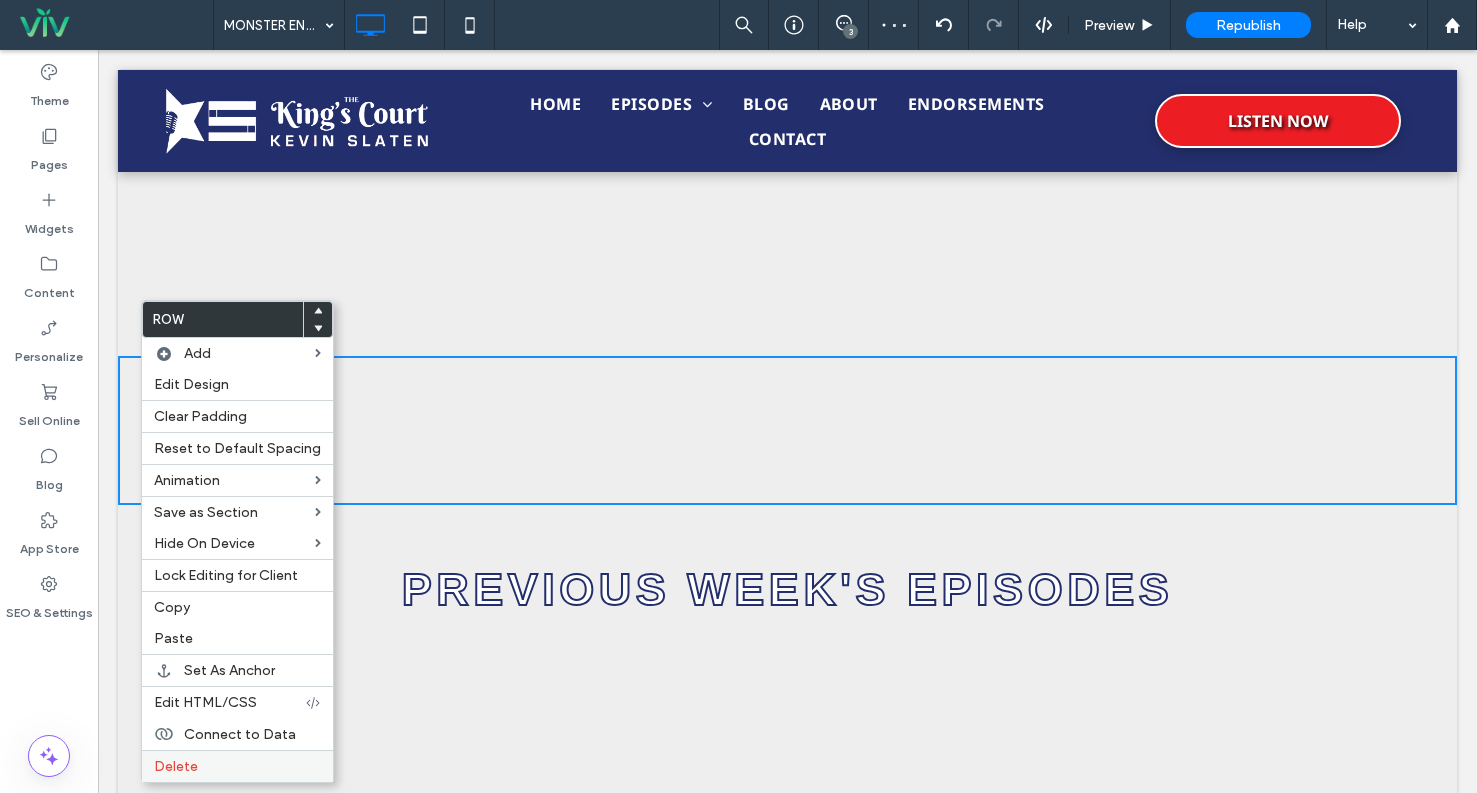 click on "Delete" at bounding box center [237, 766] 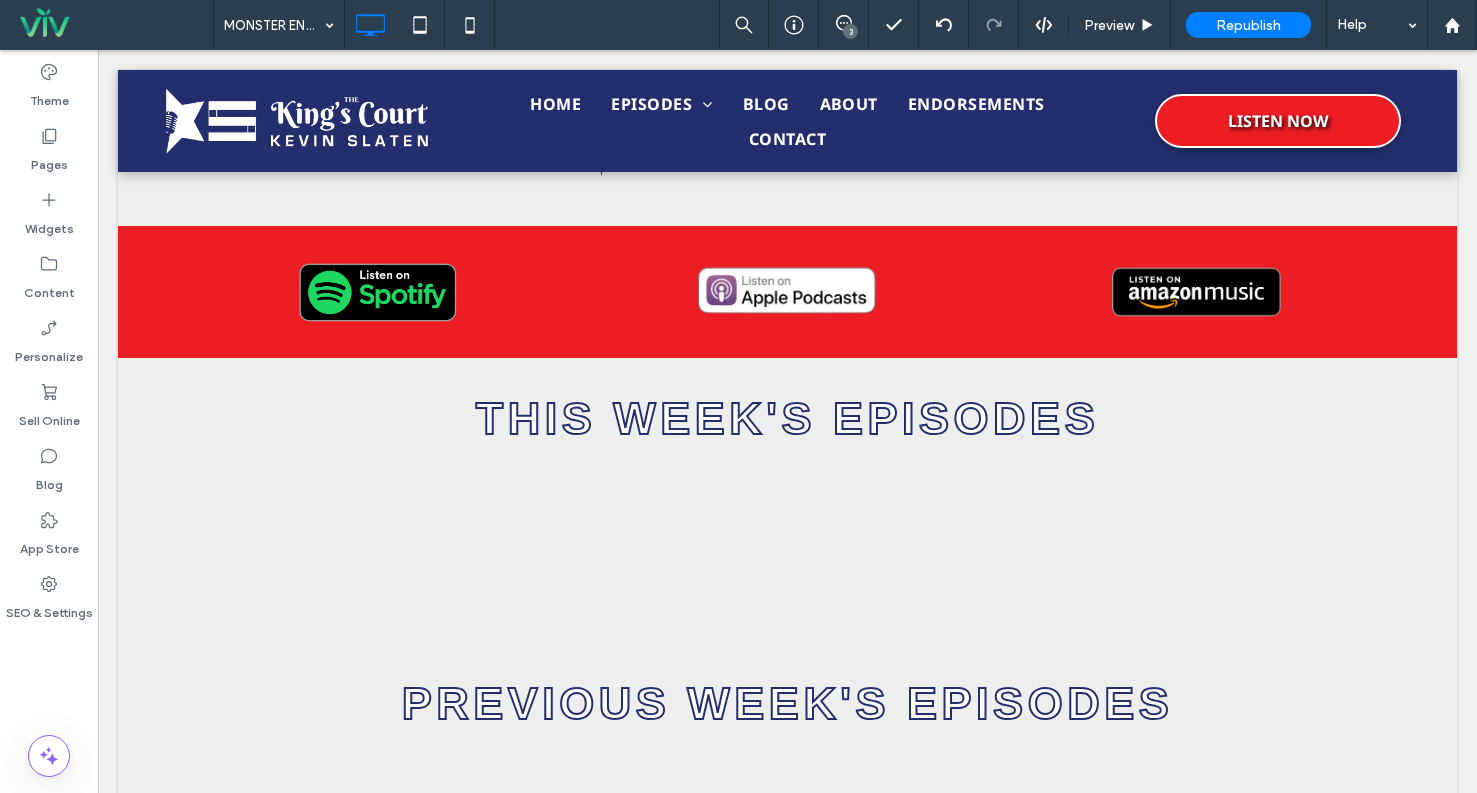 scroll, scrollTop: 600, scrollLeft: 0, axis: vertical 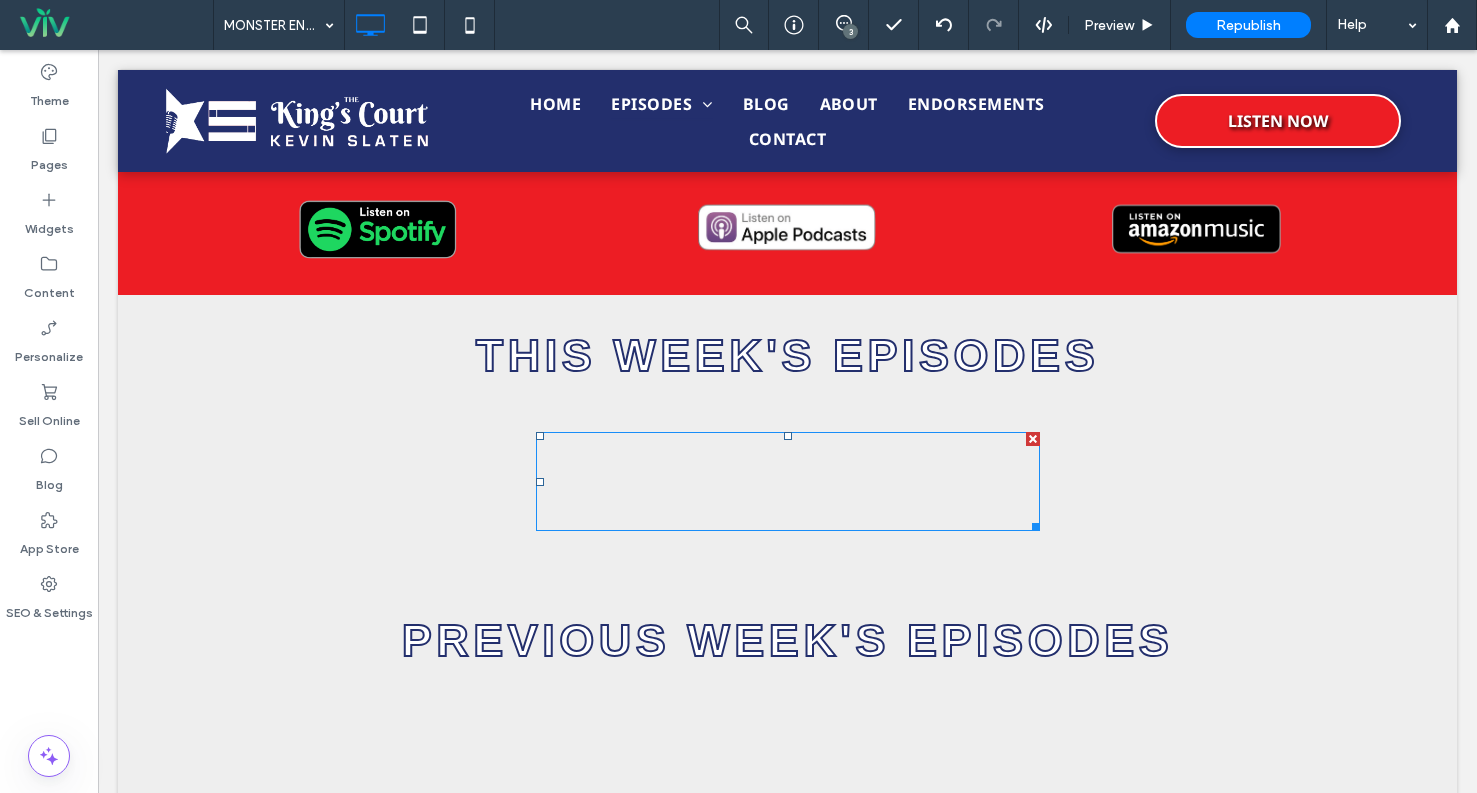 click at bounding box center [788, 481] 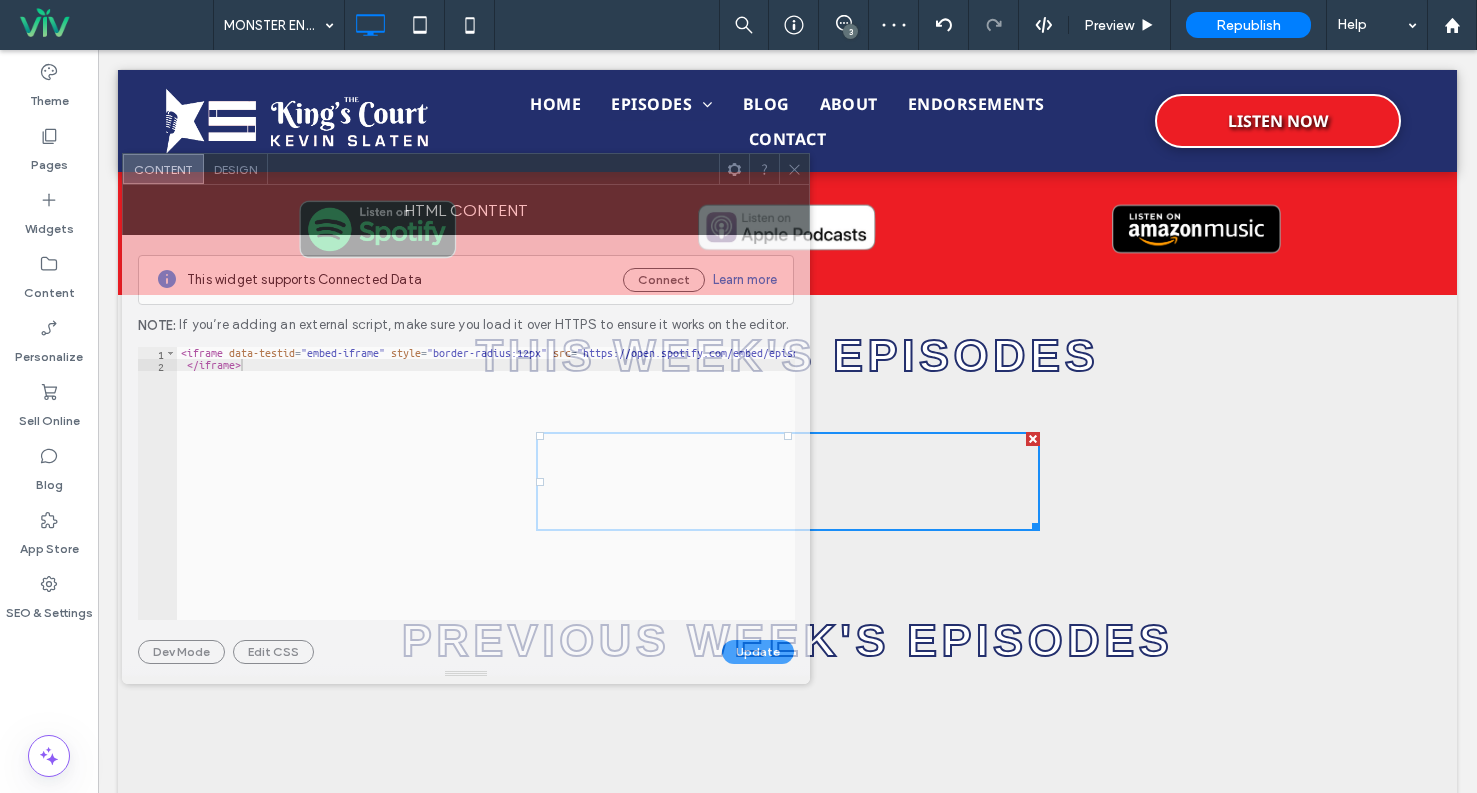 drag, startPoint x: 356, startPoint y: 174, endPoint x: 361, endPoint y: 188, distance: 14.866069 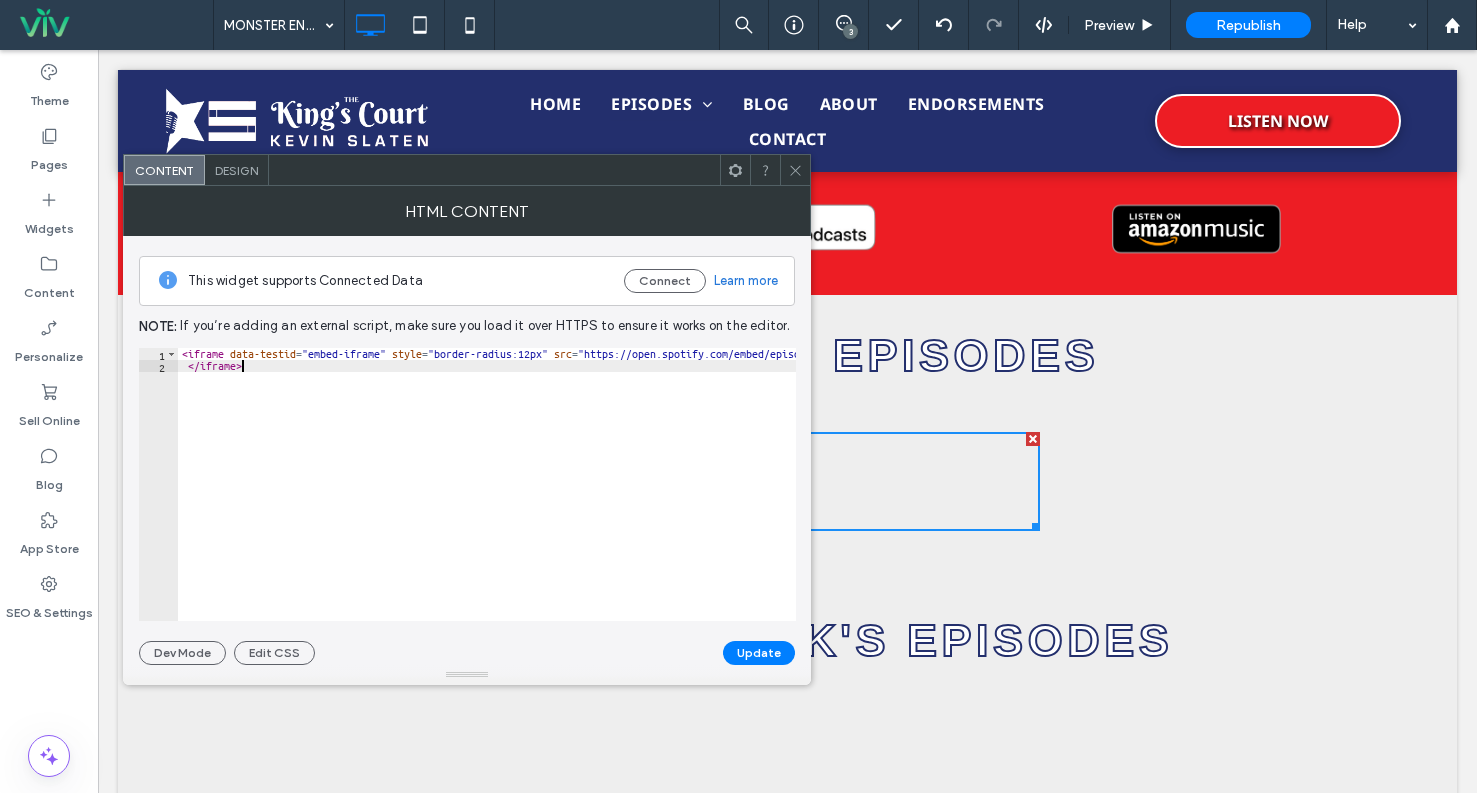 drag, startPoint x: 311, startPoint y: 395, endPoint x: 183, endPoint y: 336, distance: 140.94325 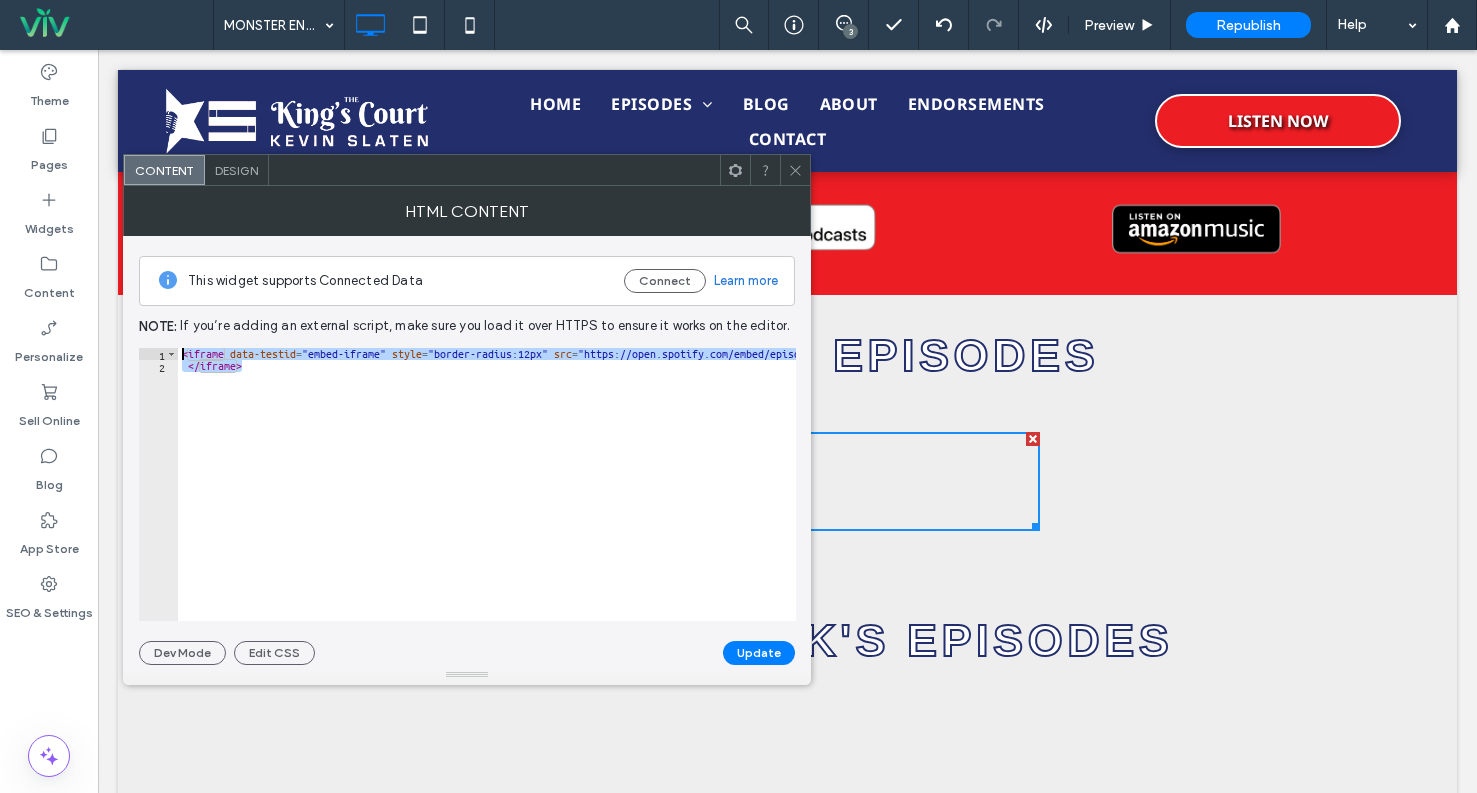 paste 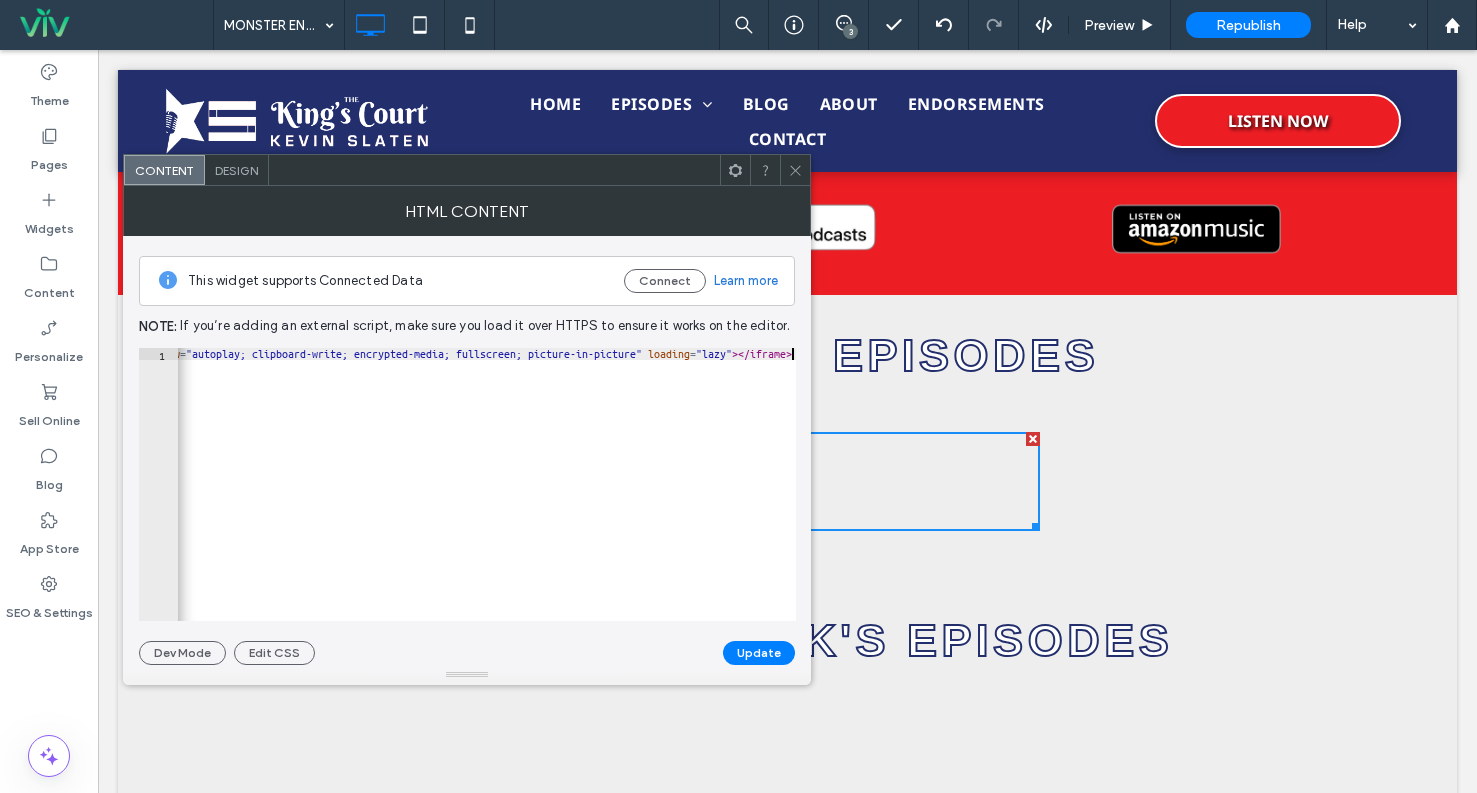 scroll, scrollTop: 0, scrollLeft: 1304, axis: horizontal 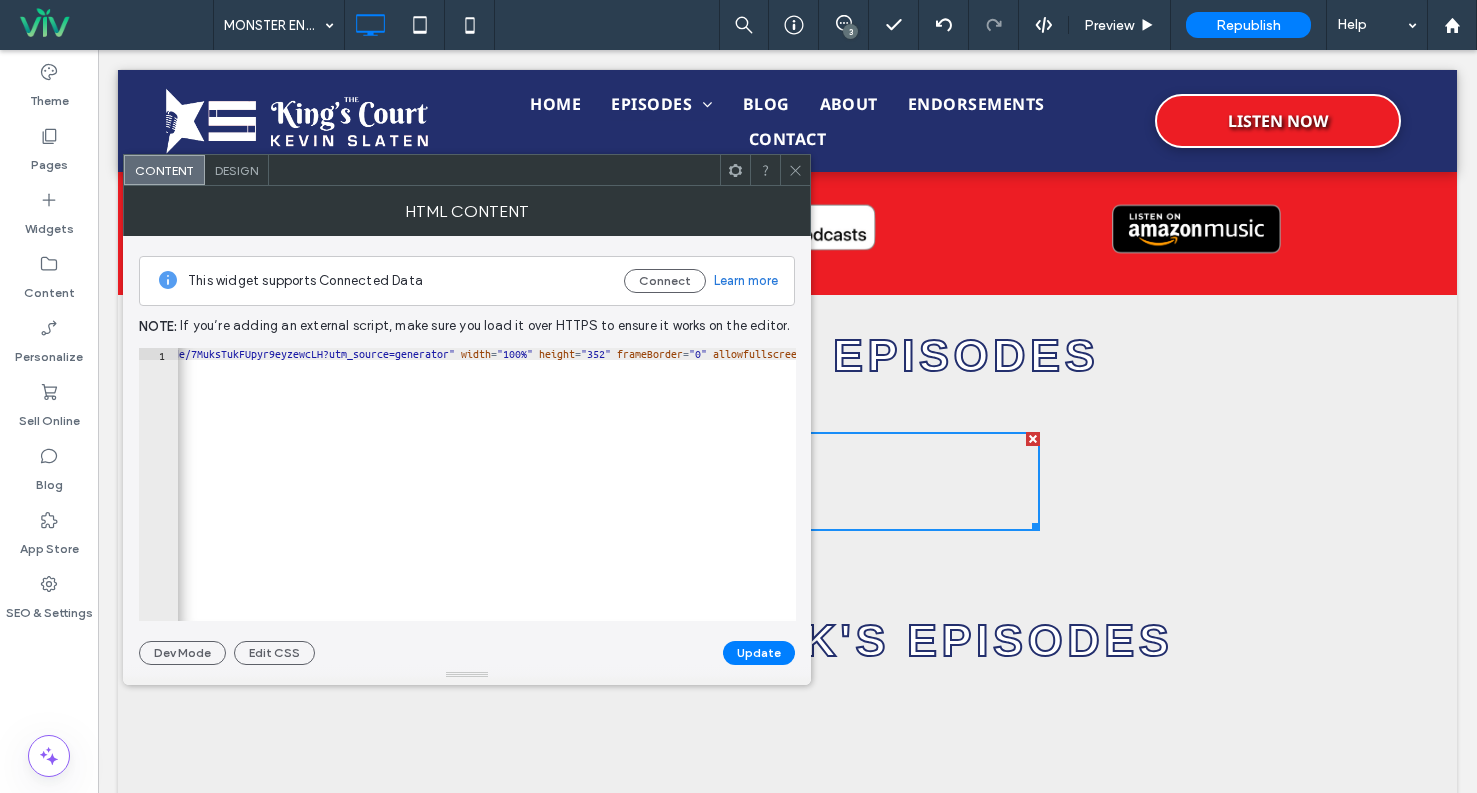 click on "< iframe   data-testid = "embed-iframe"   style = "border-radius:12px"   src = "https://open.spotify.com/embed/episode/7MuksTukFUpyr9eyzewcLH?utm_source=generator"   width = "100%"   height = "352"   frameBorder = "0"   allowfullscreen = ""   allow = "autoplay; clipboard-write; encrypted-media; fullscreen; picture-in-picture"   loading = "lazy" > </ iframe >" at bounding box center [512, 489] 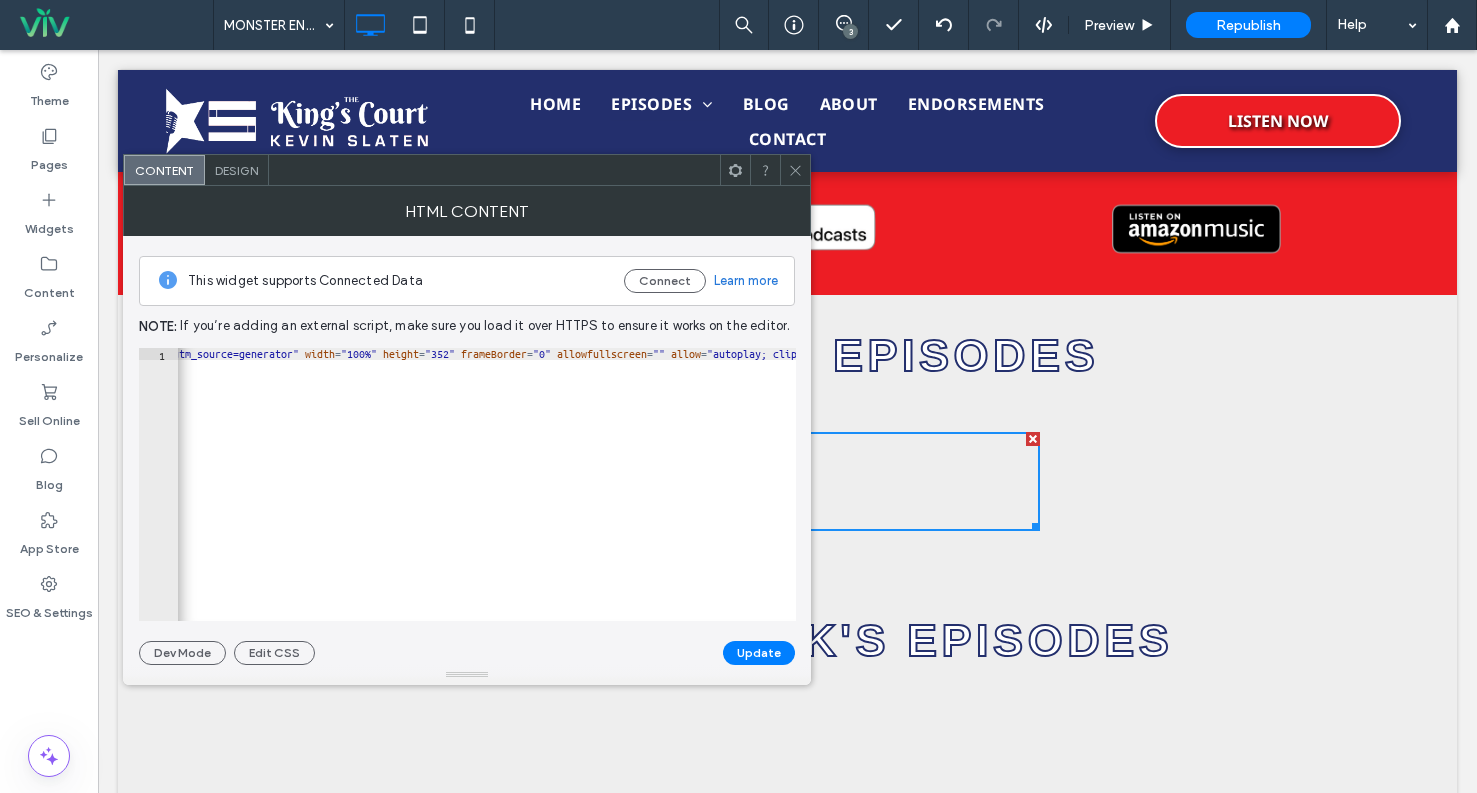 scroll, scrollTop: 0, scrollLeft: 763, axis: horizontal 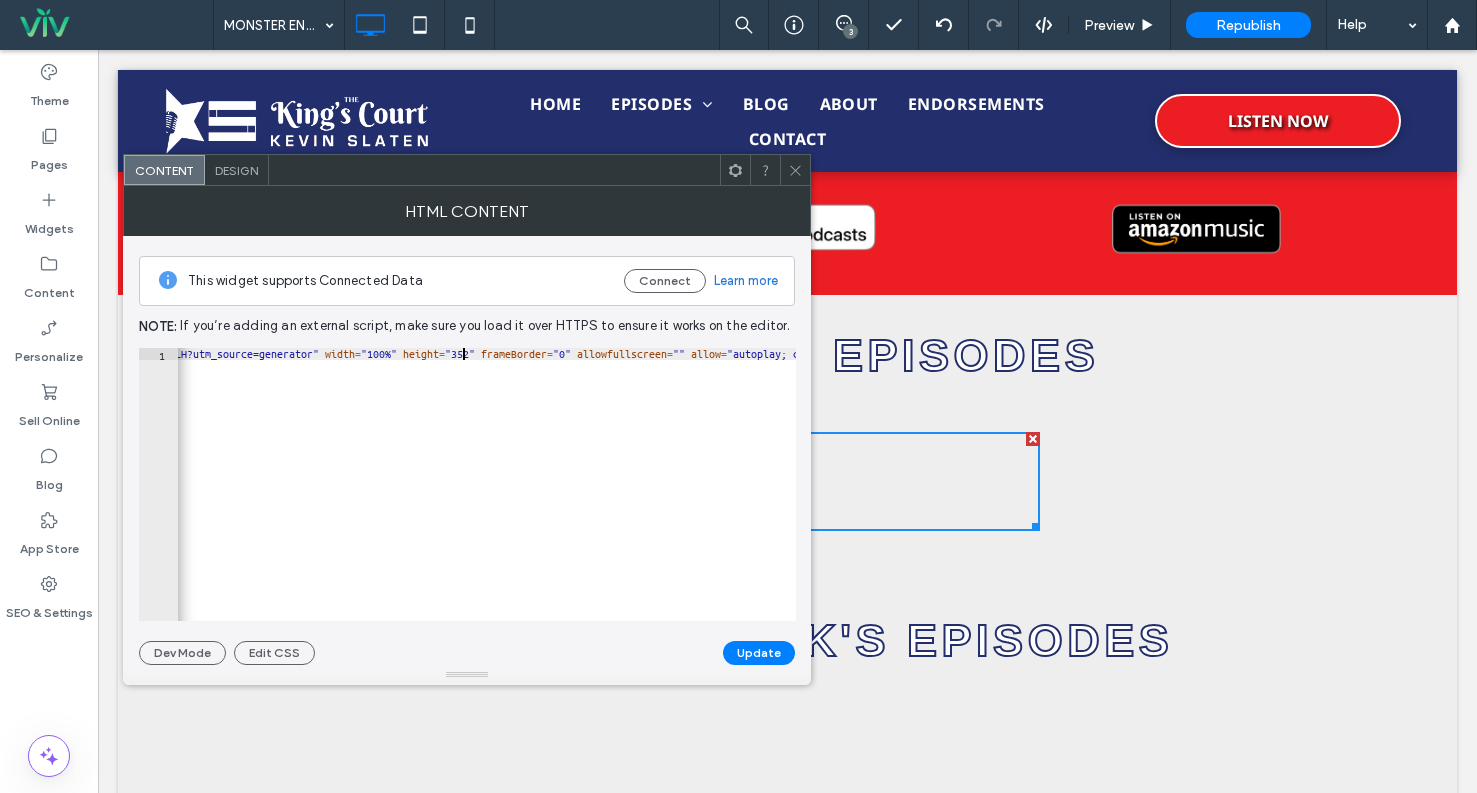 click on "< iframe   data-testid = "embed-iframe"   style = "border-radius:12px"   src = "https://open.spotify.com/embed/episode/7MuksTukFUpyr9eyzewcLH?utm_source=generator"   width = "100%"   height = "352"   frameBorder = "0"   allowfullscreen = ""   allow = "autoplay; clipboard-write; encrypted-media; fullscreen; picture-in-picture"   loading = "lazy" > </ iframe >" at bounding box center (376, 489) 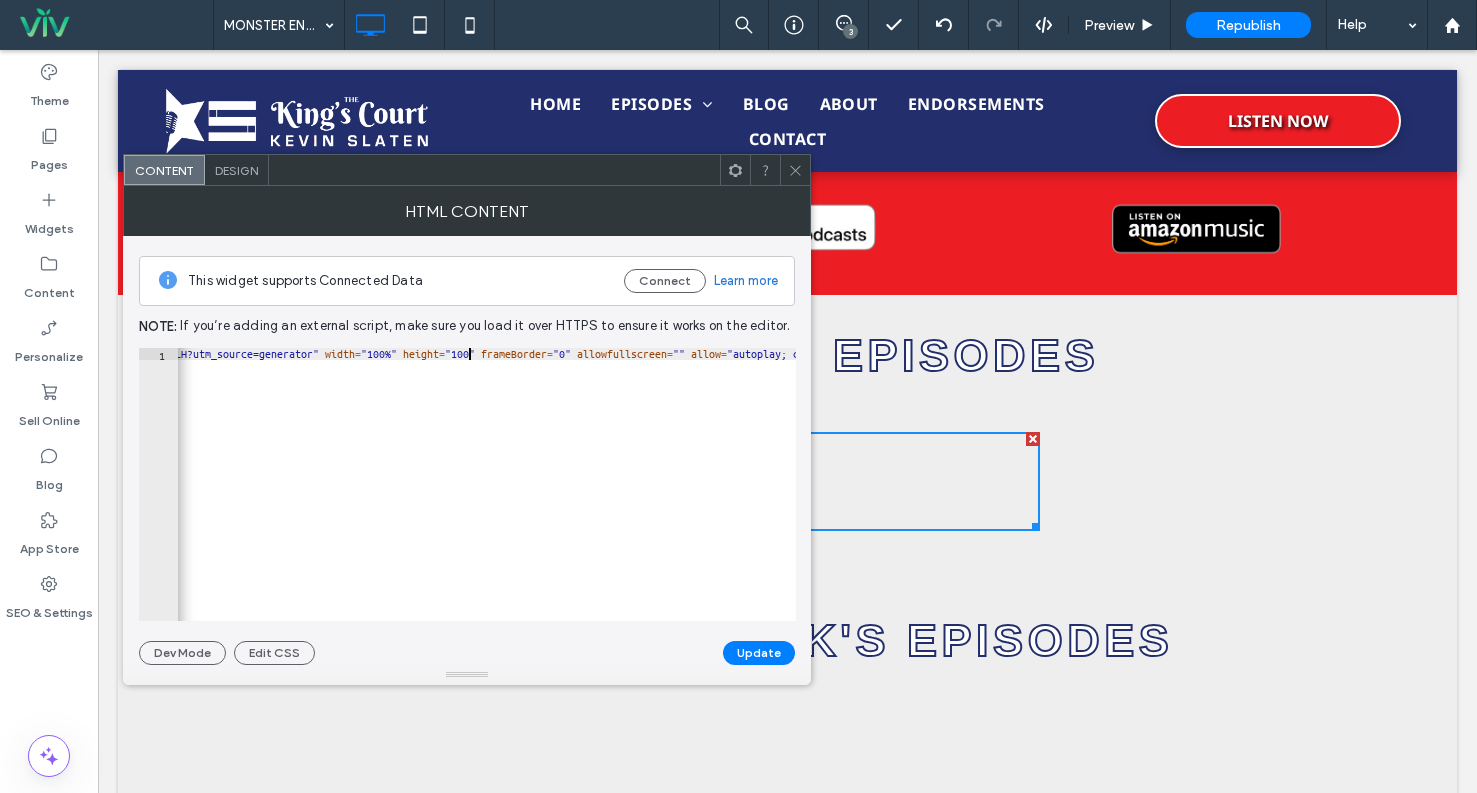 scroll, scrollTop: 0, scrollLeft: 88, axis: horizontal 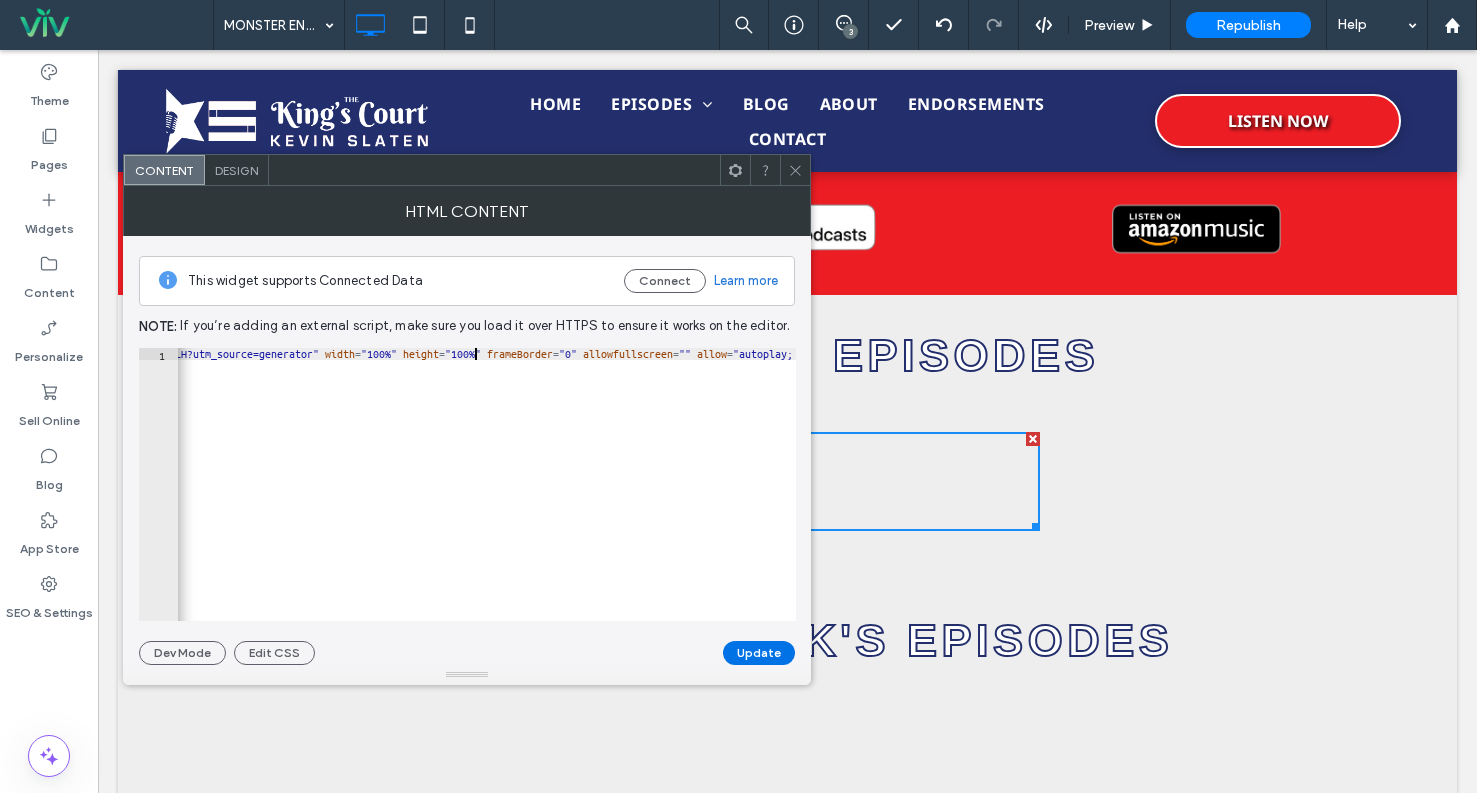 type on "**********" 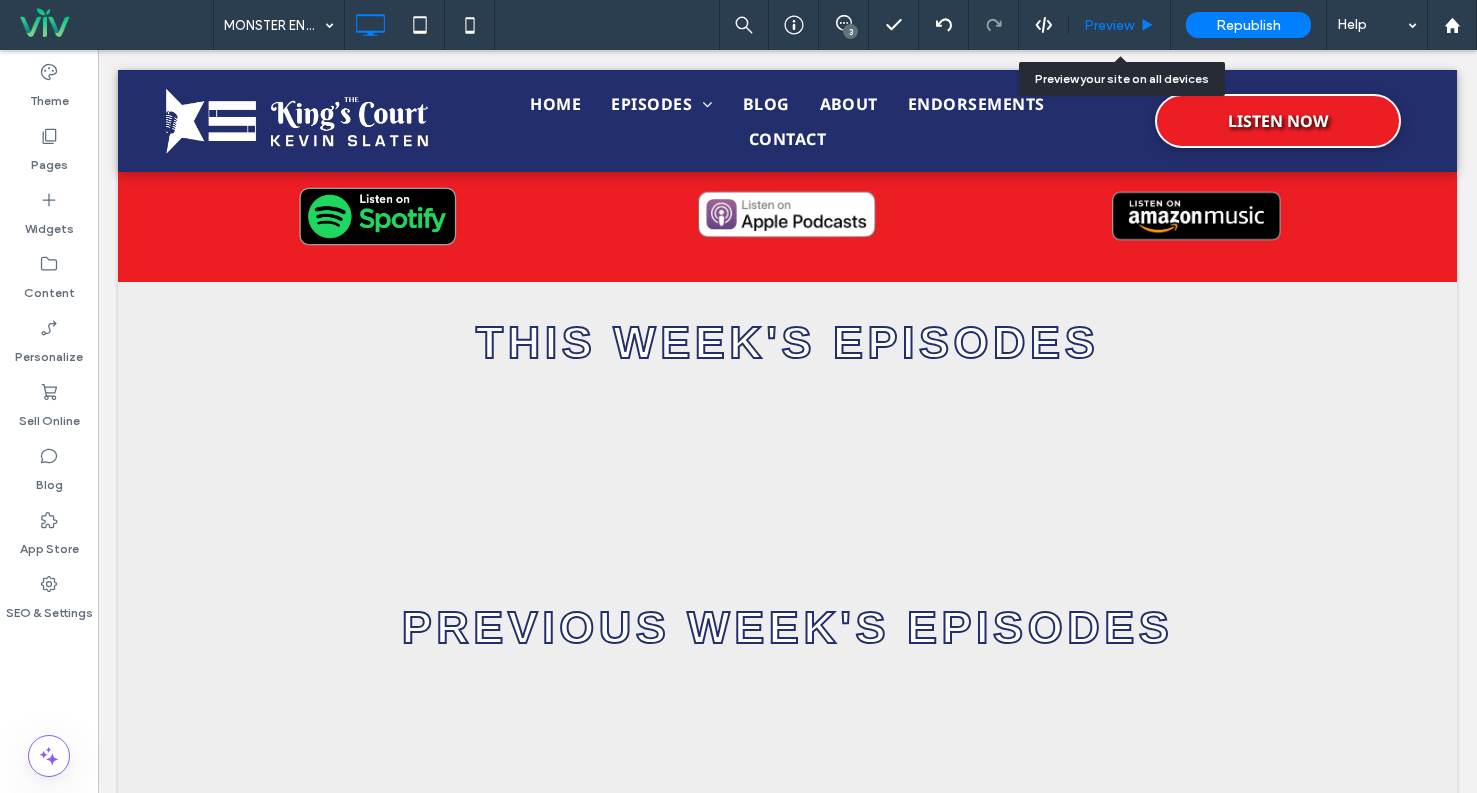 scroll, scrollTop: 300, scrollLeft: 0, axis: vertical 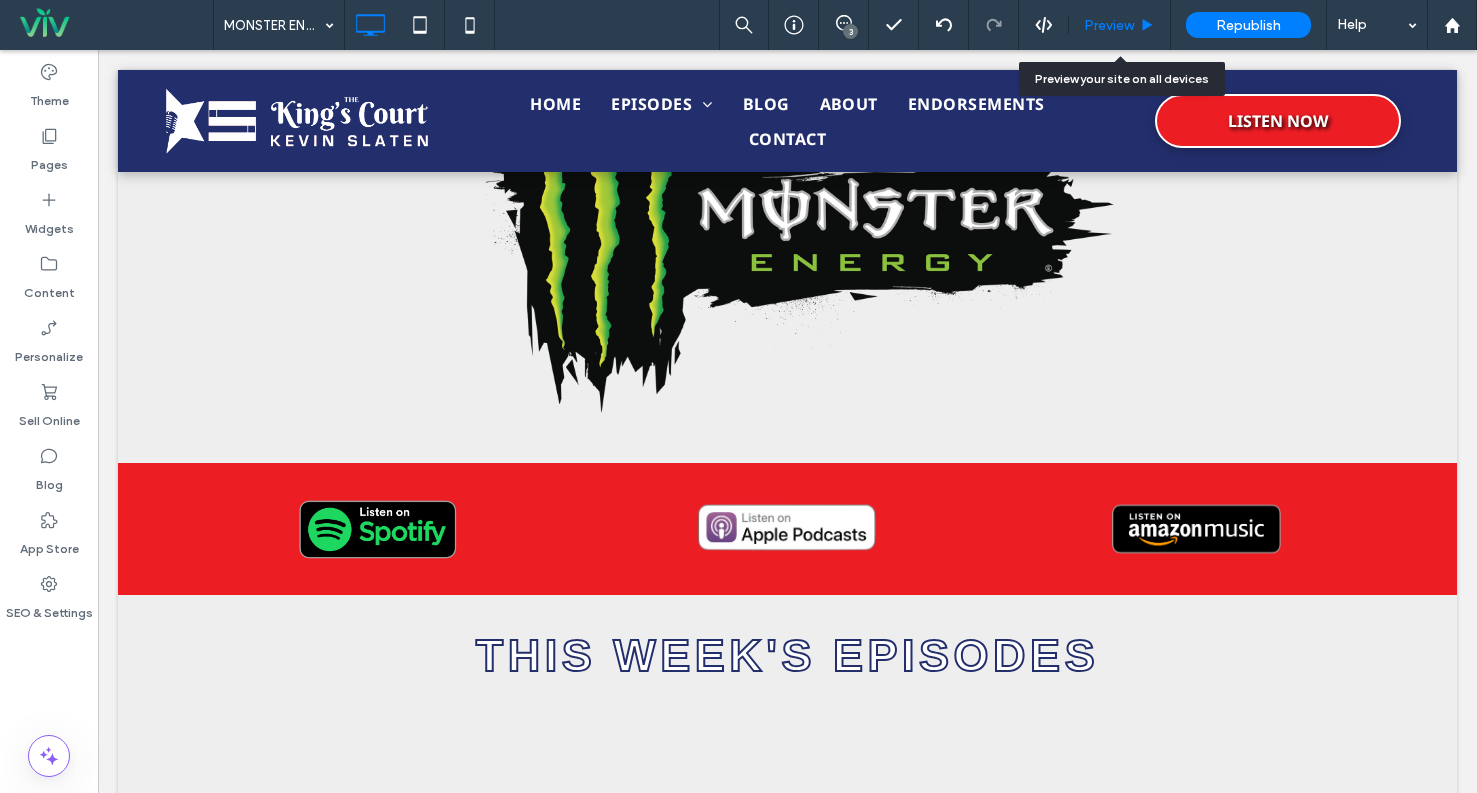 click on "Preview" at bounding box center (1109, 25) 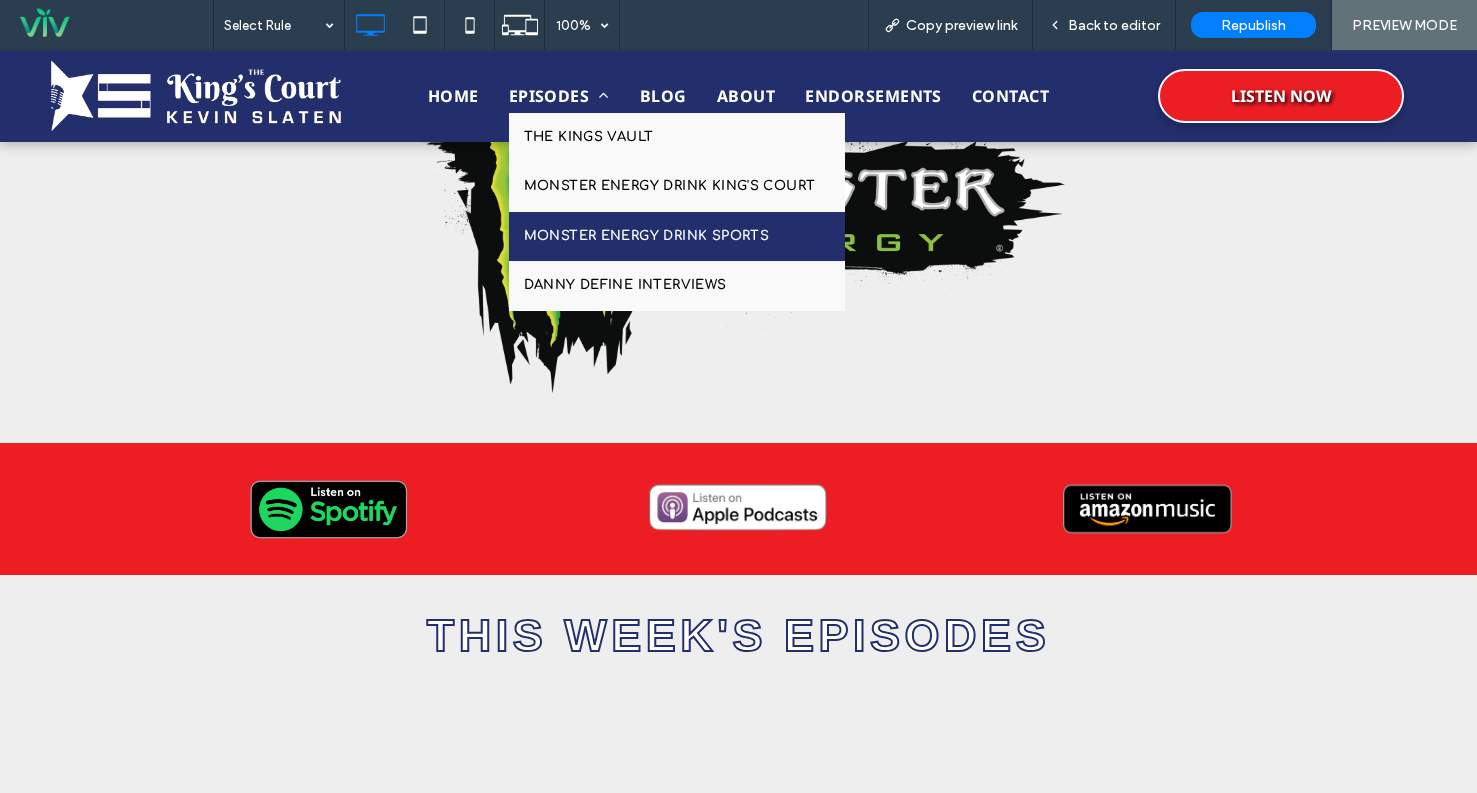 click at bounding box center [599, 96] 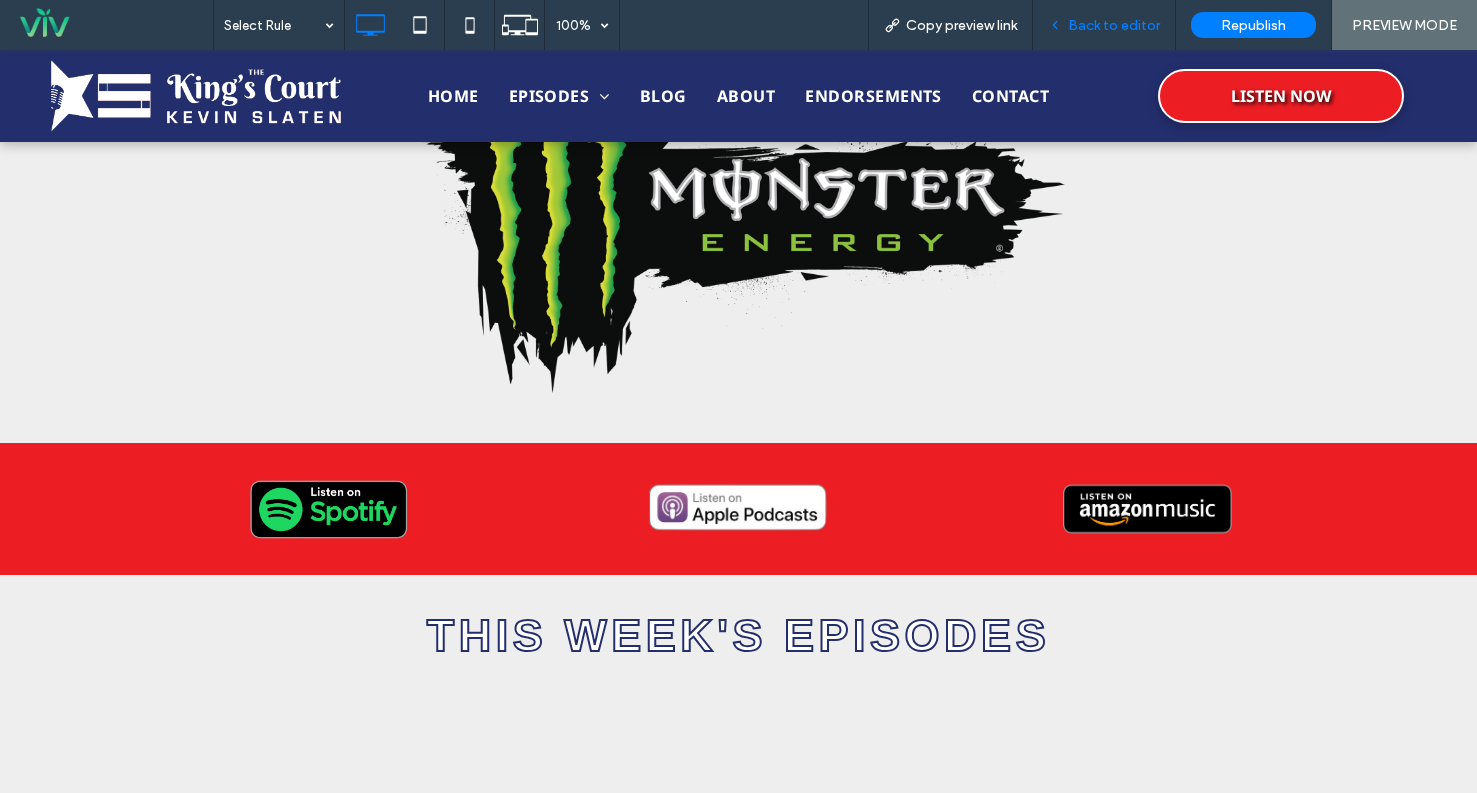 click on "Back to editor" at bounding box center (1114, 25) 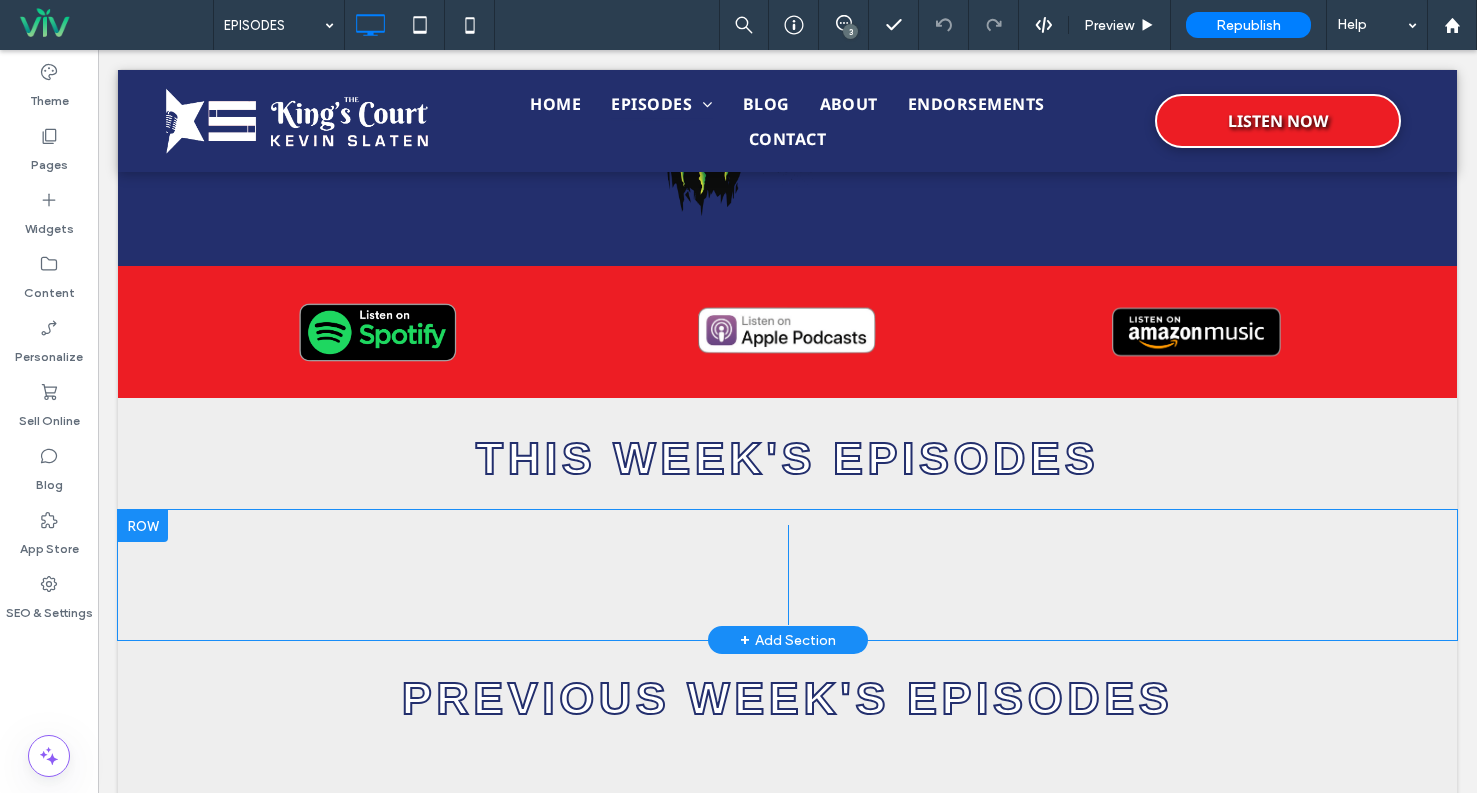 scroll, scrollTop: 700, scrollLeft: 0, axis: vertical 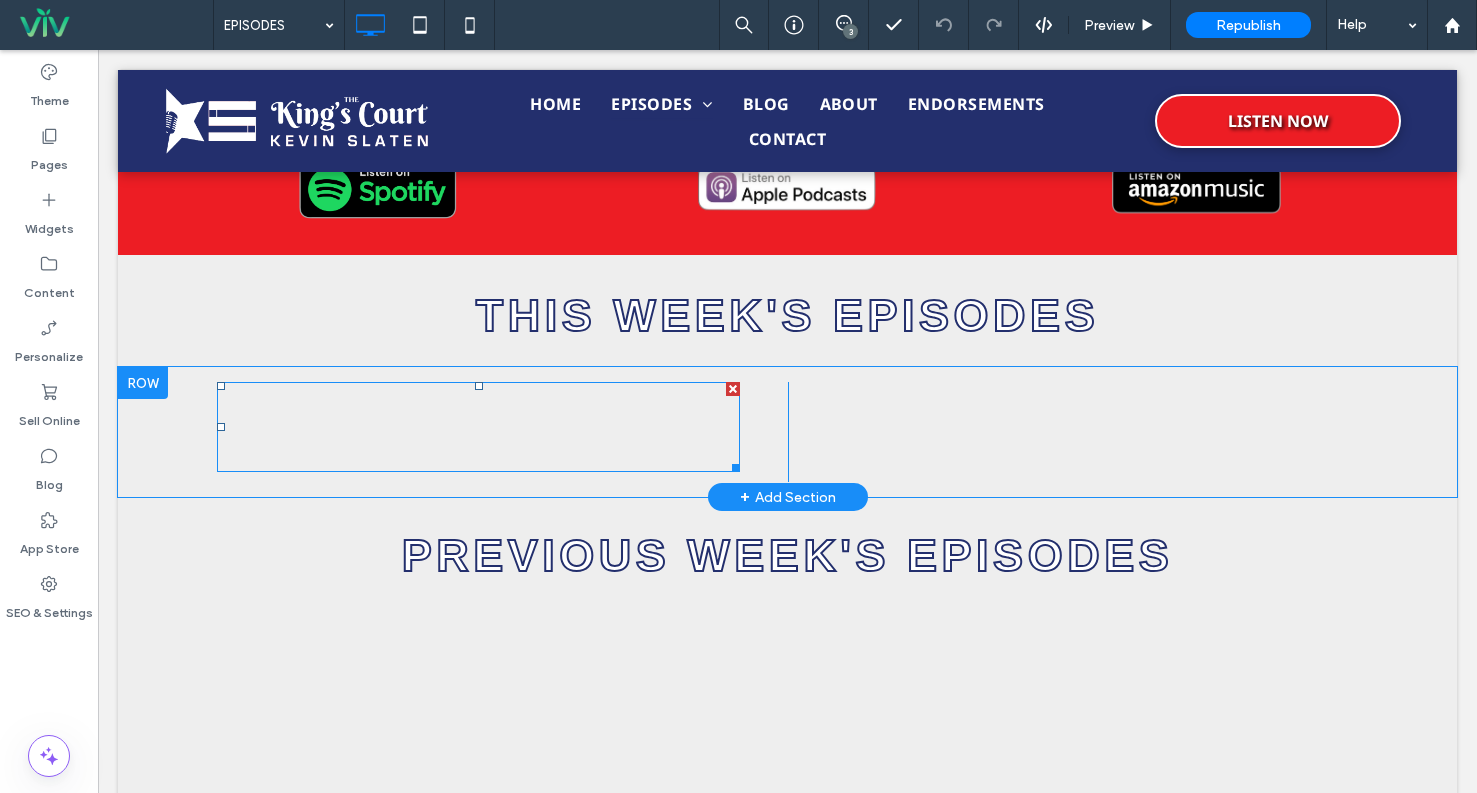 click at bounding box center [478, 427] 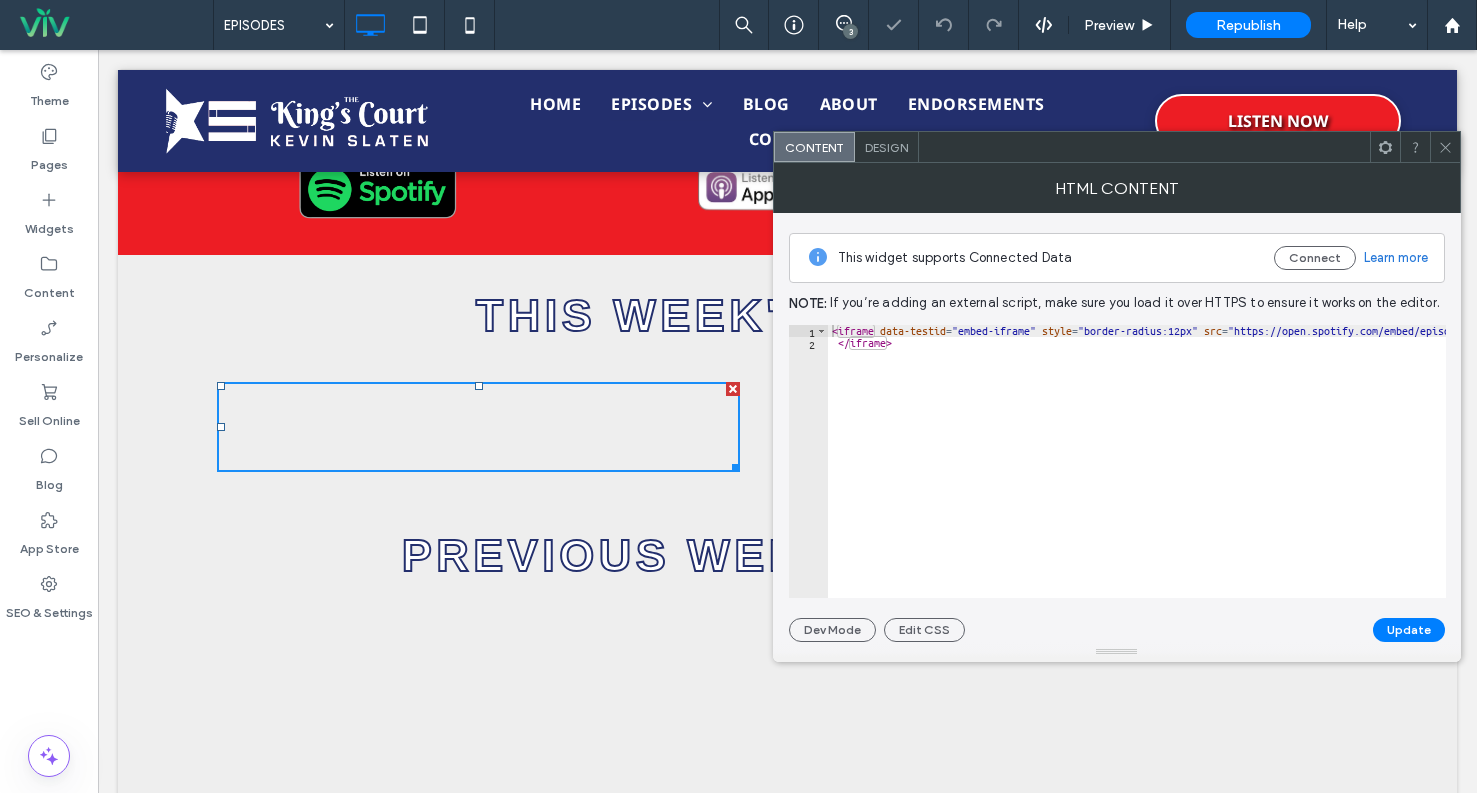click on "This widget supports Connected Data Connect Learn more Note:   If you’re adding an external script, make sure you load it over HTTPS to ensure it works on the editor. ********* 1 2 < iframe   data-testid = "embed-iframe"   style = "border-radius:12px"   src = "https://open.spotify.com/embed/episode/5XiONvyReSvq0fsP7HxXRn?utm_source=generator"   width = "100%"   height = "100%"   frameborder = "0"   allowfullscreen = ""   allow = "autoplay; clipboard-write; encrypted-media; fullscreen; picture-in-picture"   loading = "lazy" >   </ iframe >     Dev Mode Edit CSS Update" at bounding box center [1117, 427] 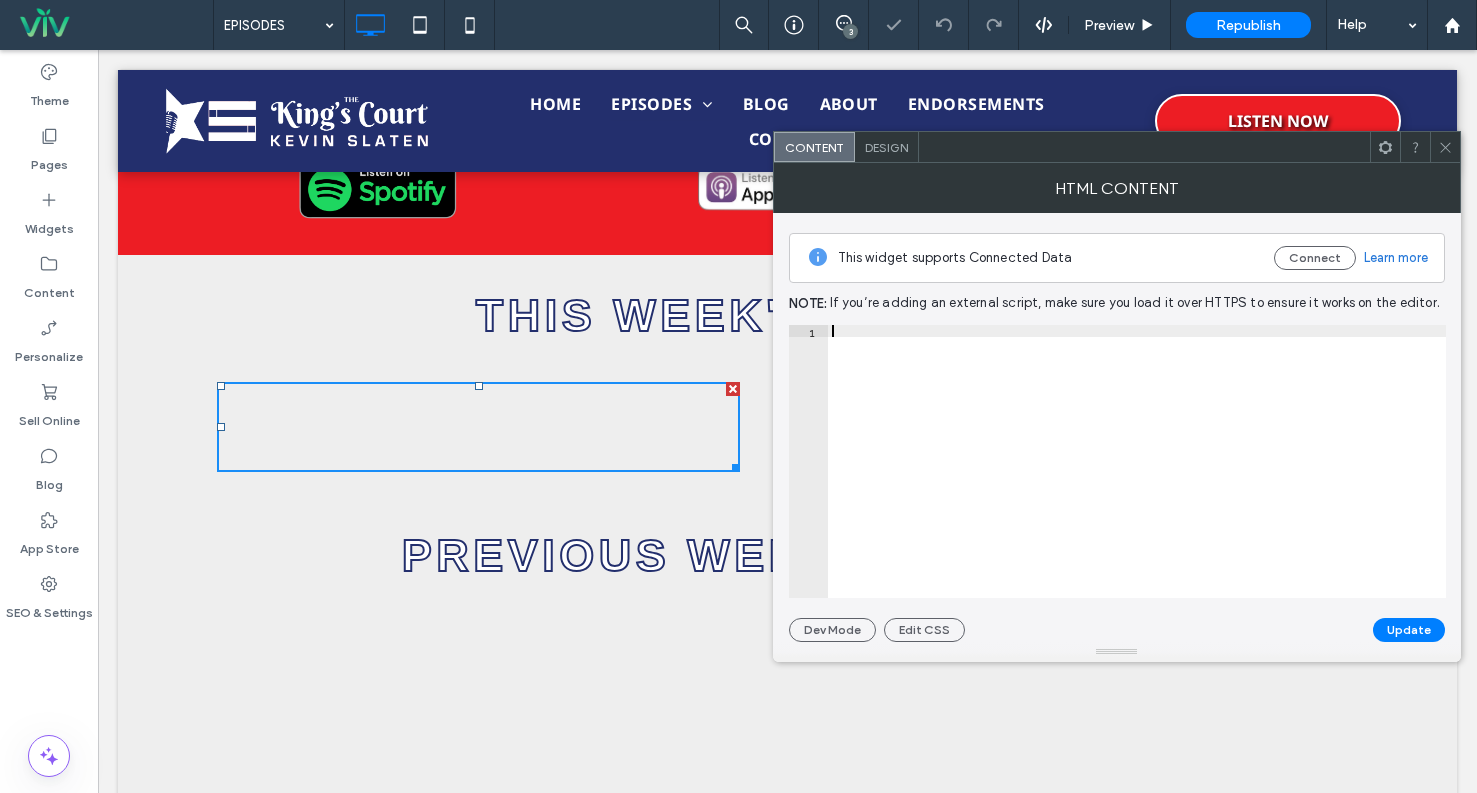 paste on "**********" 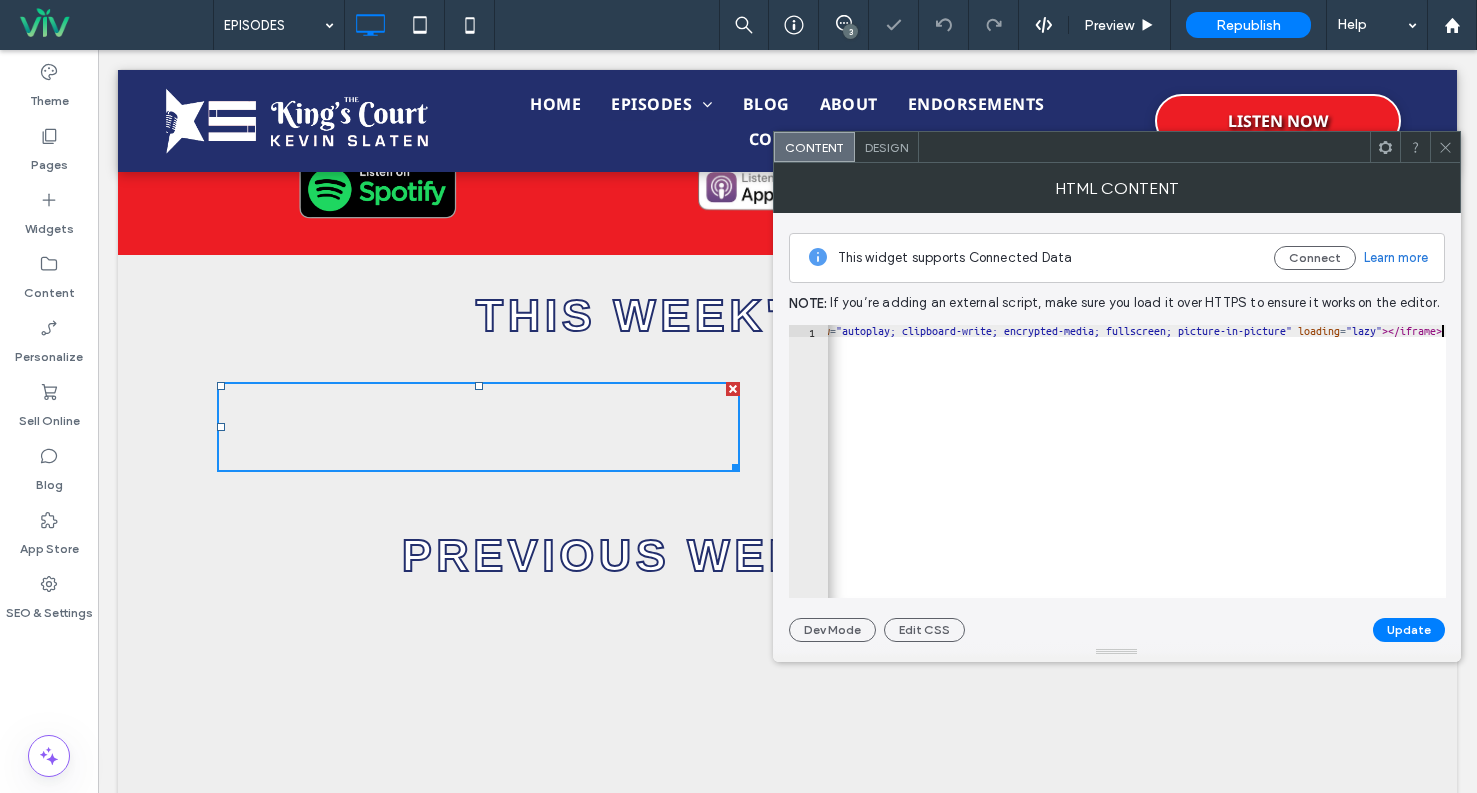 scroll, scrollTop: 0, scrollLeft: 1304, axis: horizontal 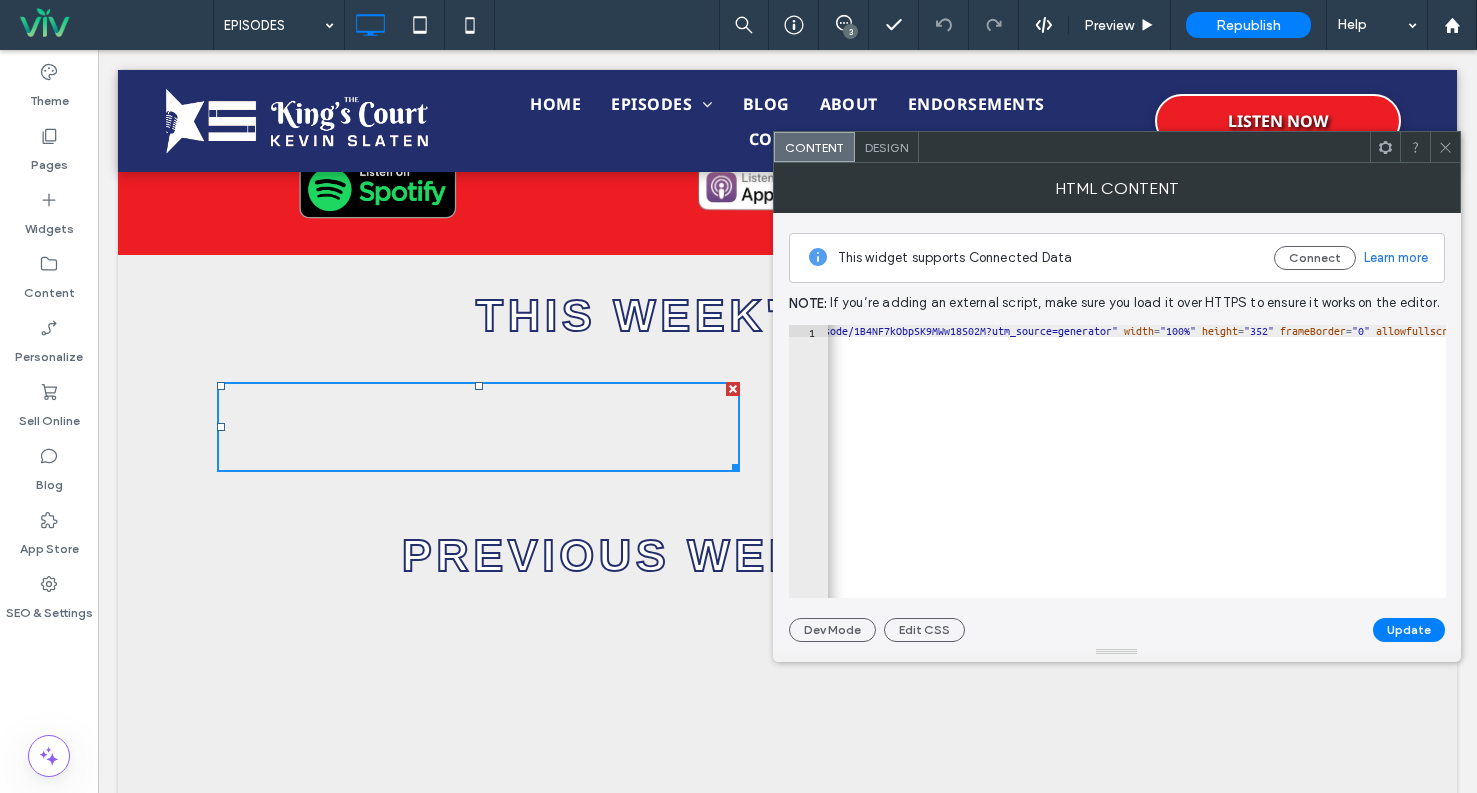click on "< iframe   data-testid = "embed-iframe"   style = "border-radius:12px"   src = "https://open.spotify.com/embed/episode/1B4NF7kObpSK9MWw18S02M?utm_source=generator"   width = "100%"   height = "352"   frameBorder = "0"   allowfullscreen = ""   allow = "autoplay; clipboard-write; encrypted-media; fullscreen; picture-in-picture"   loading = "lazy" > </ iframe >" at bounding box center (1175, 466) 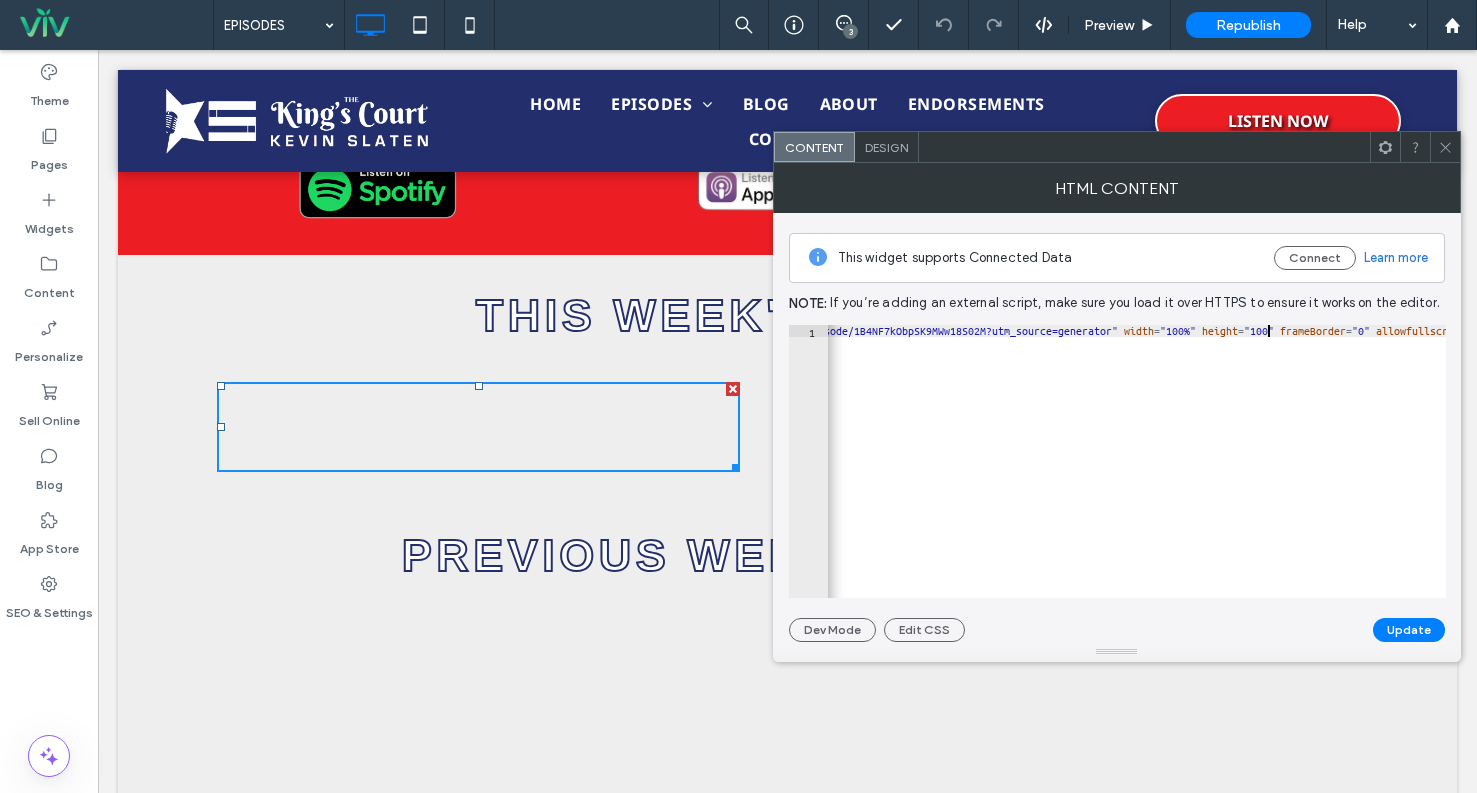 scroll, scrollTop: 0, scrollLeft: 89, axis: horizontal 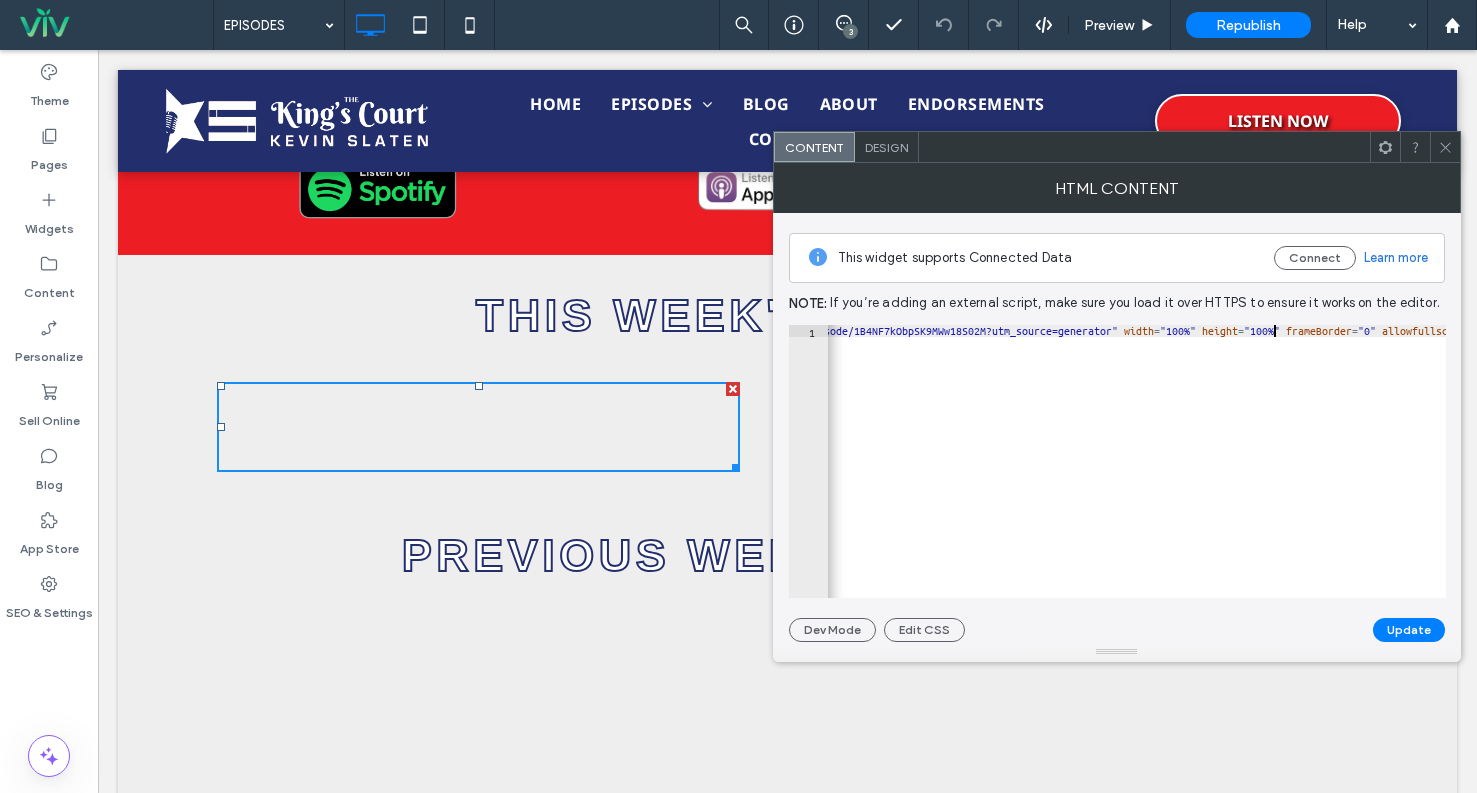 click at bounding box center [1117, 652] 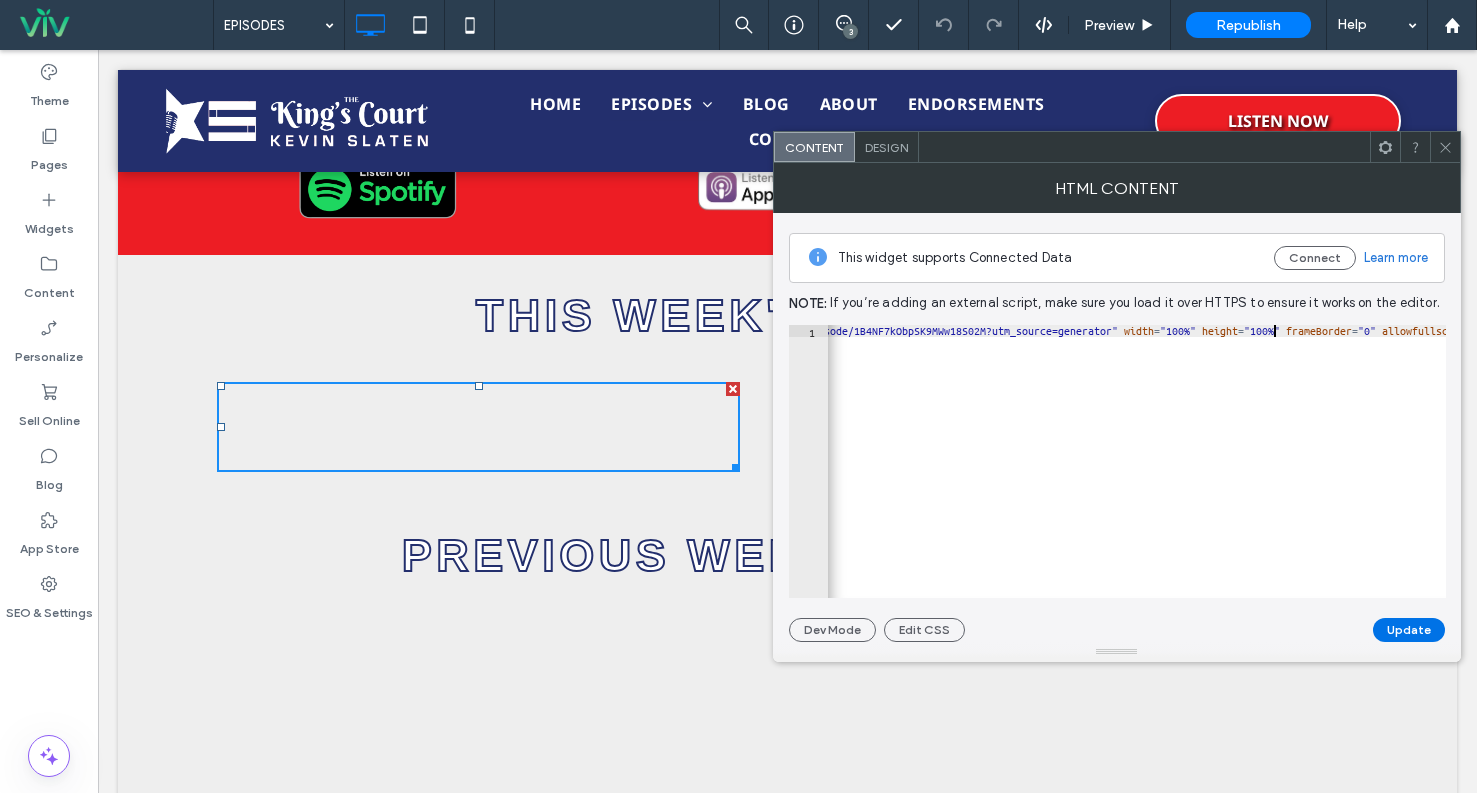 type on "**********" 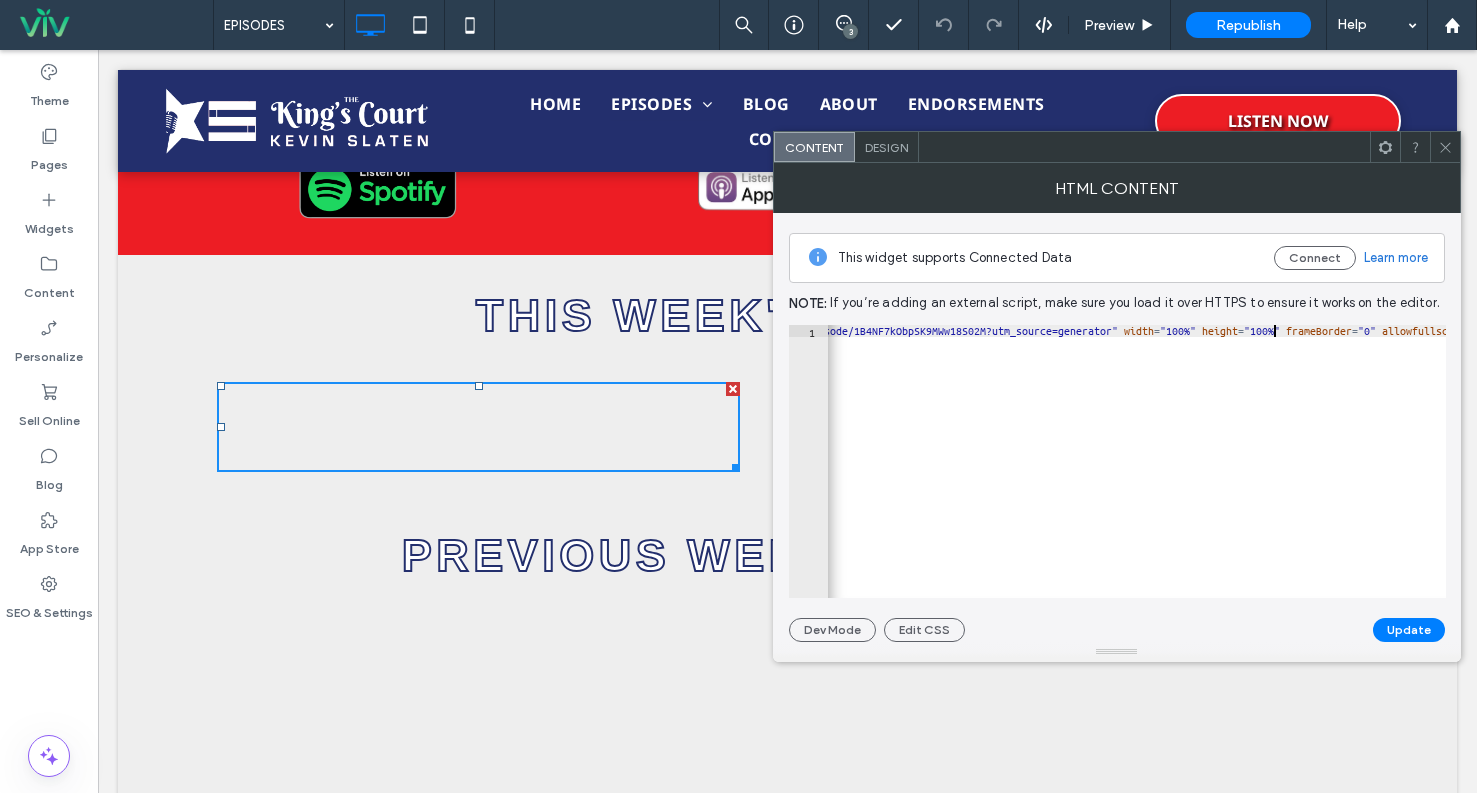 click on "Update" at bounding box center (1409, 630) 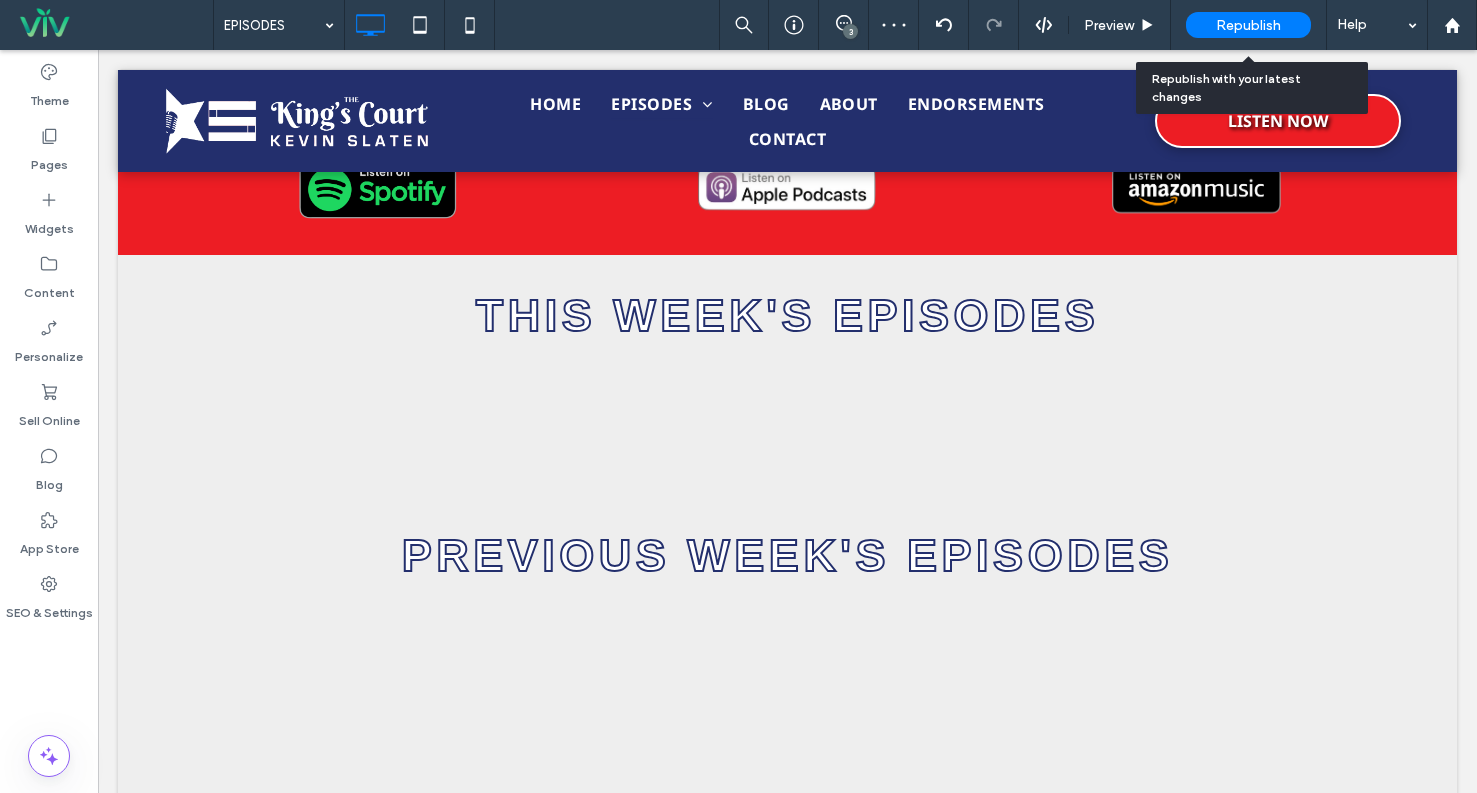 click on "Republish" at bounding box center [1248, 25] 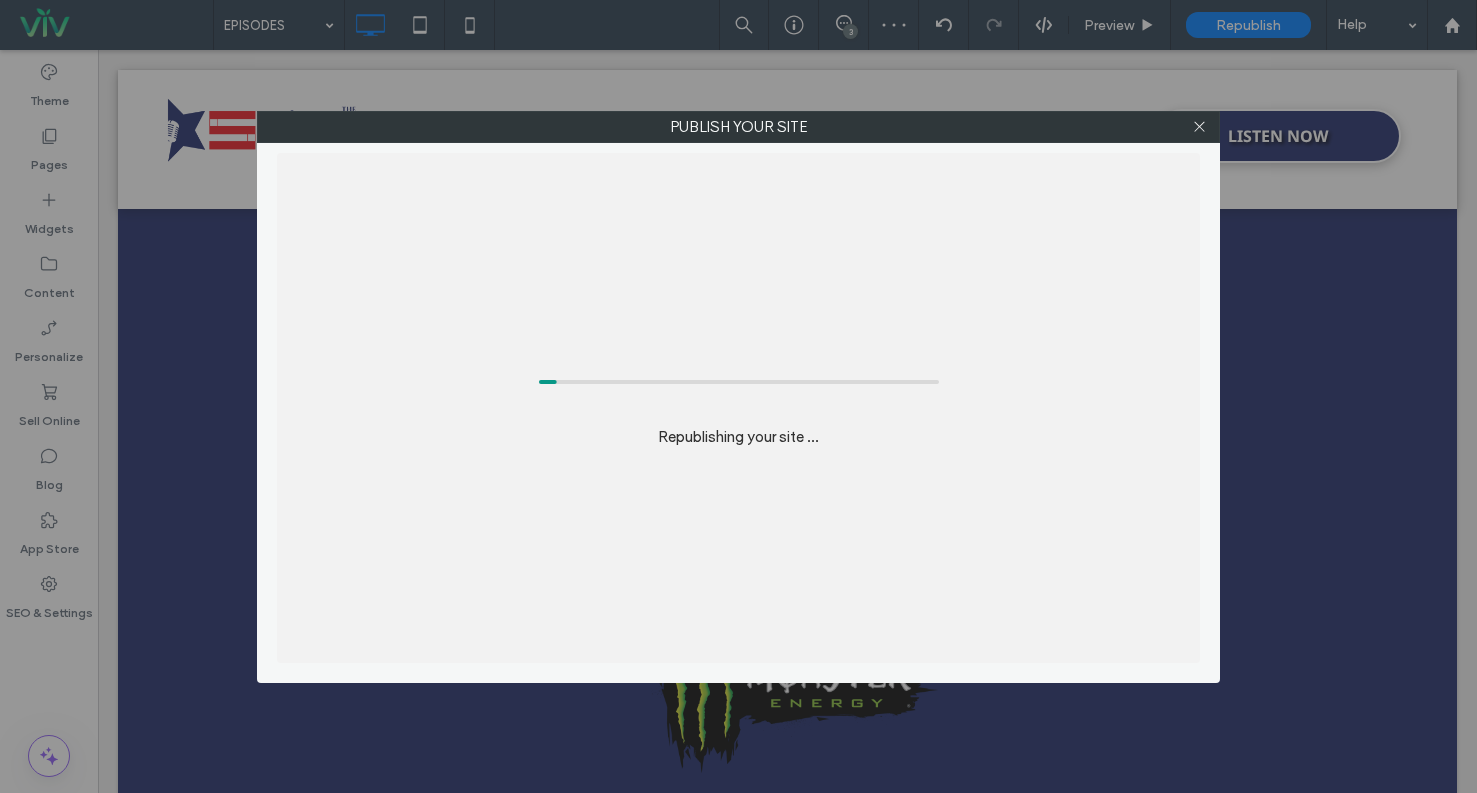 scroll, scrollTop: 0, scrollLeft: 0, axis: both 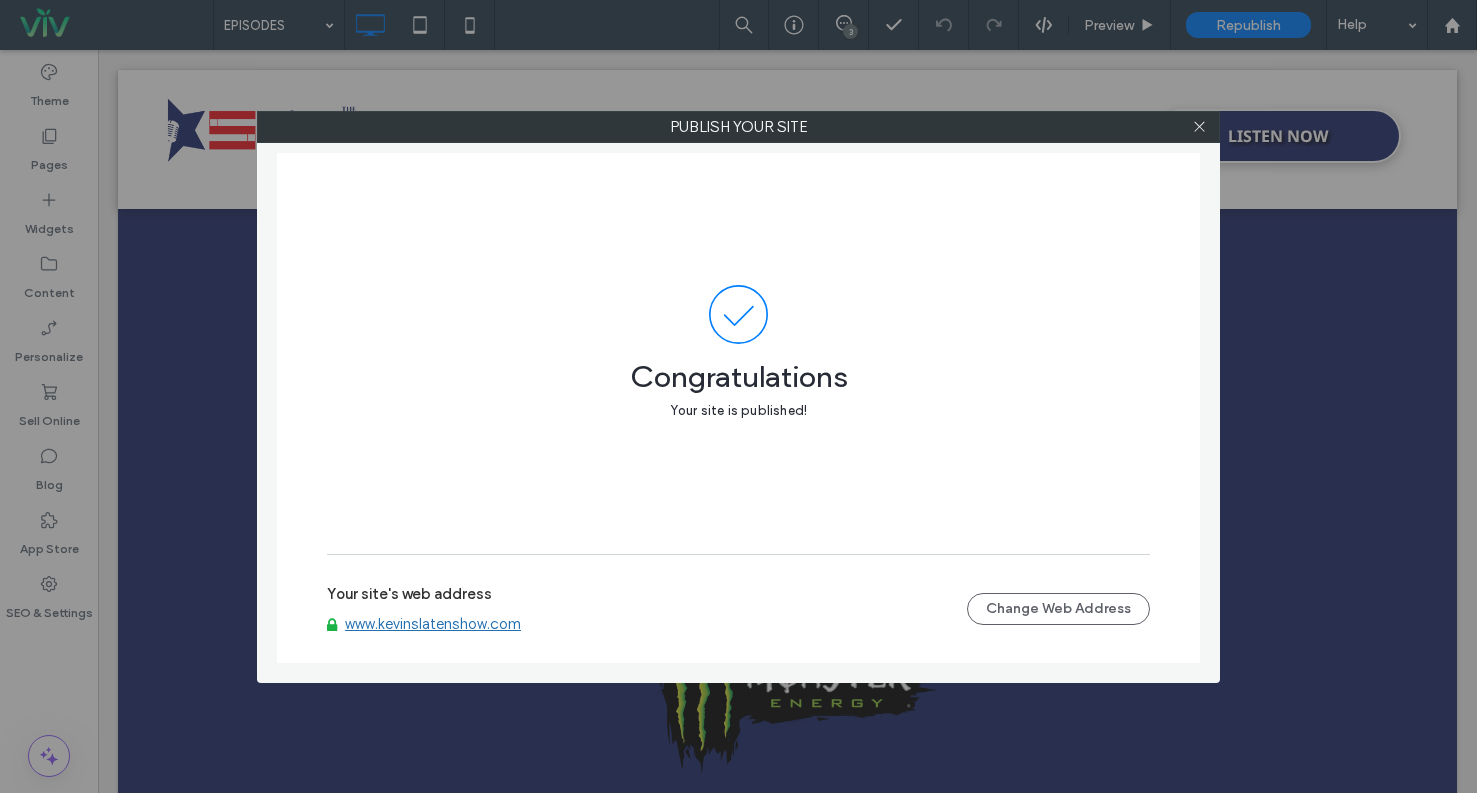 click at bounding box center (1199, 127) 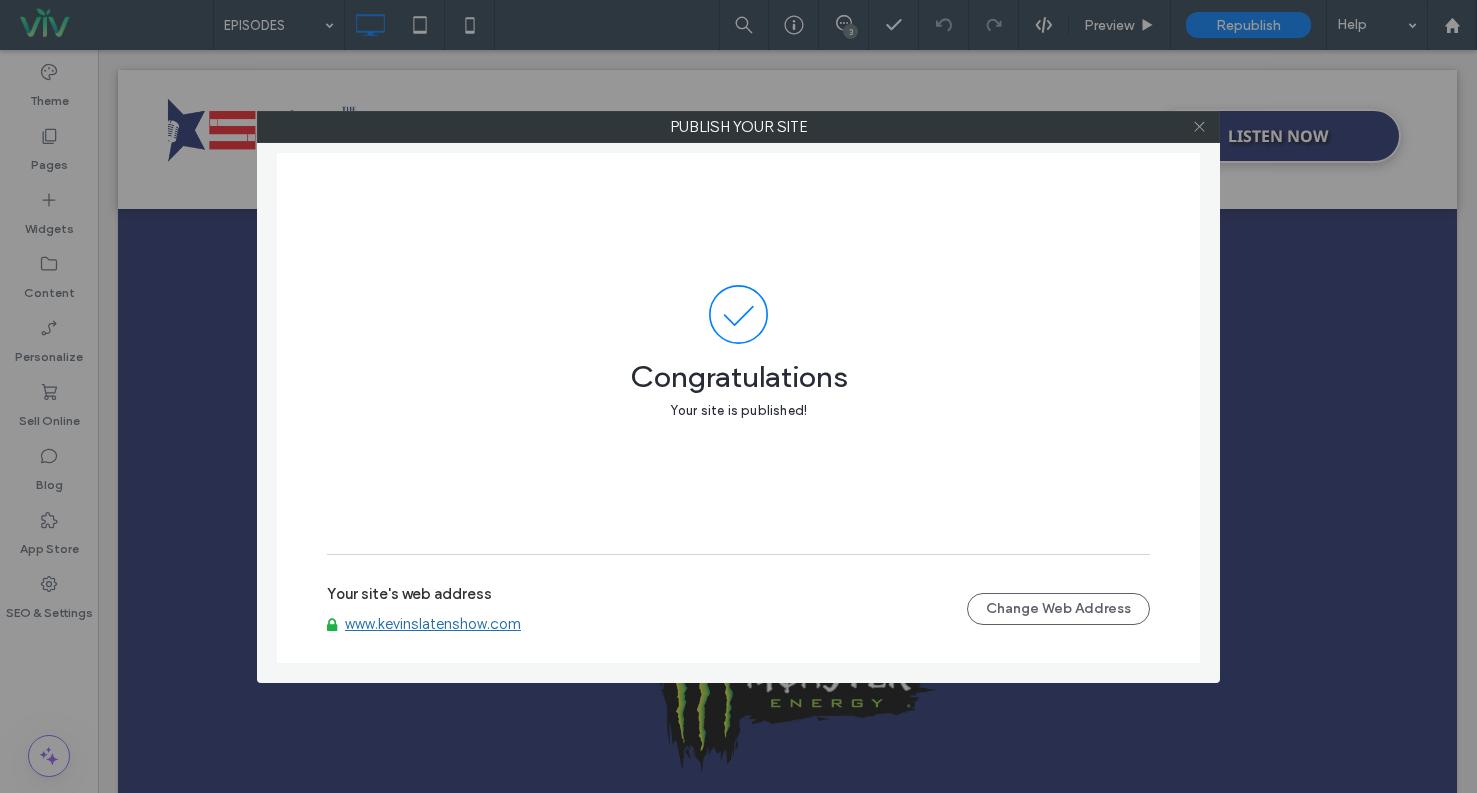 click 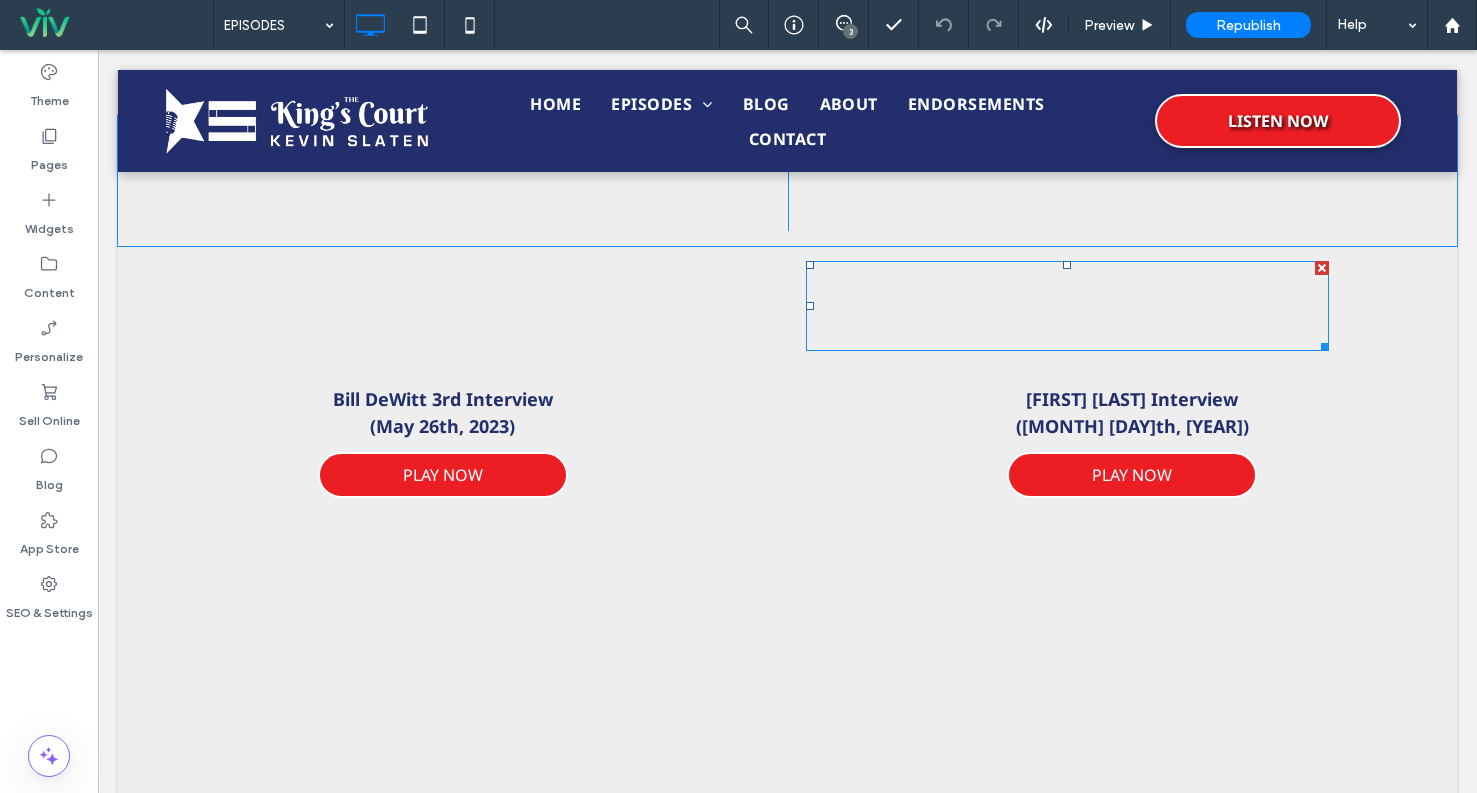 scroll, scrollTop: 700, scrollLeft: 0, axis: vertical 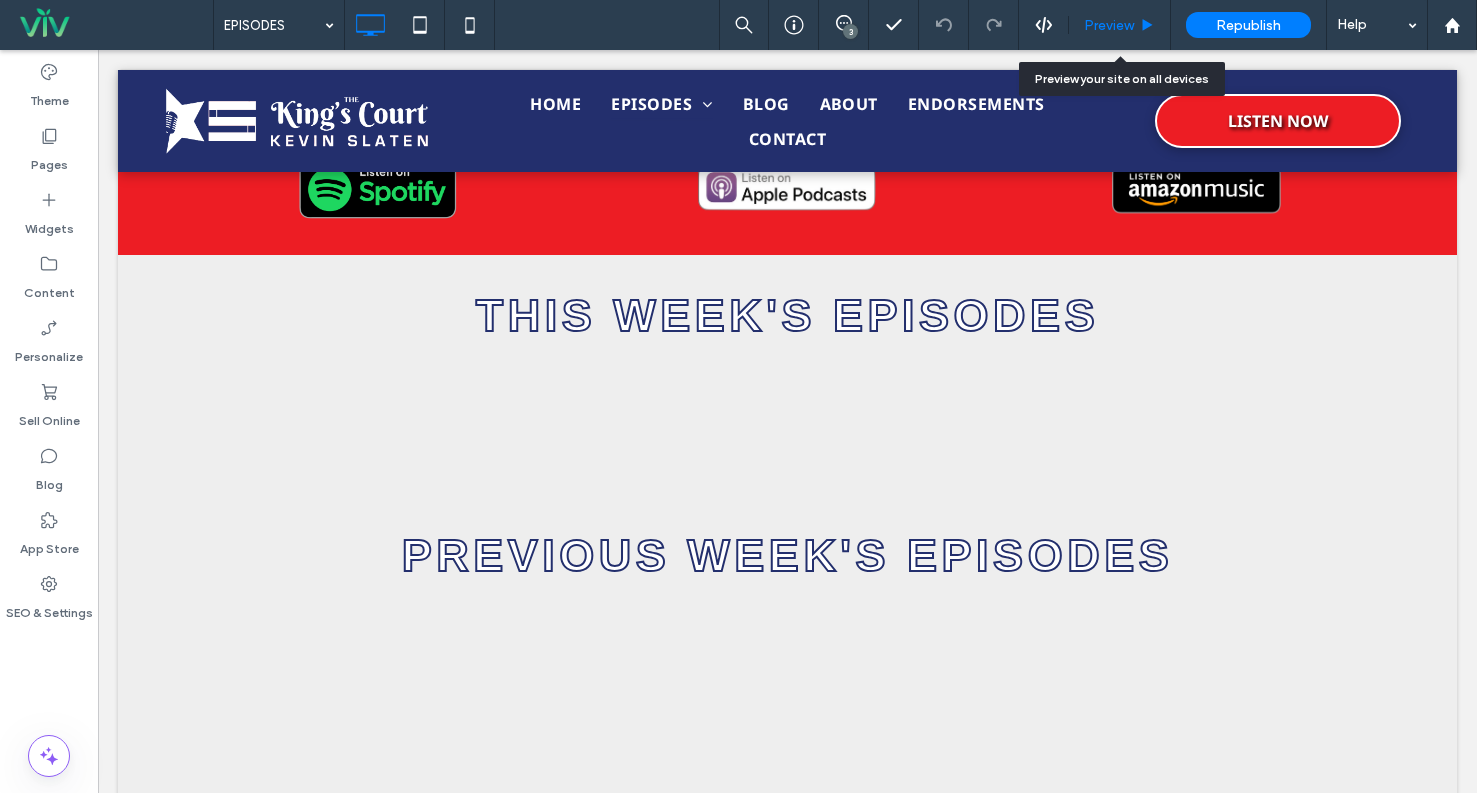 click on "Preview" at bounding box center (1109, 25) 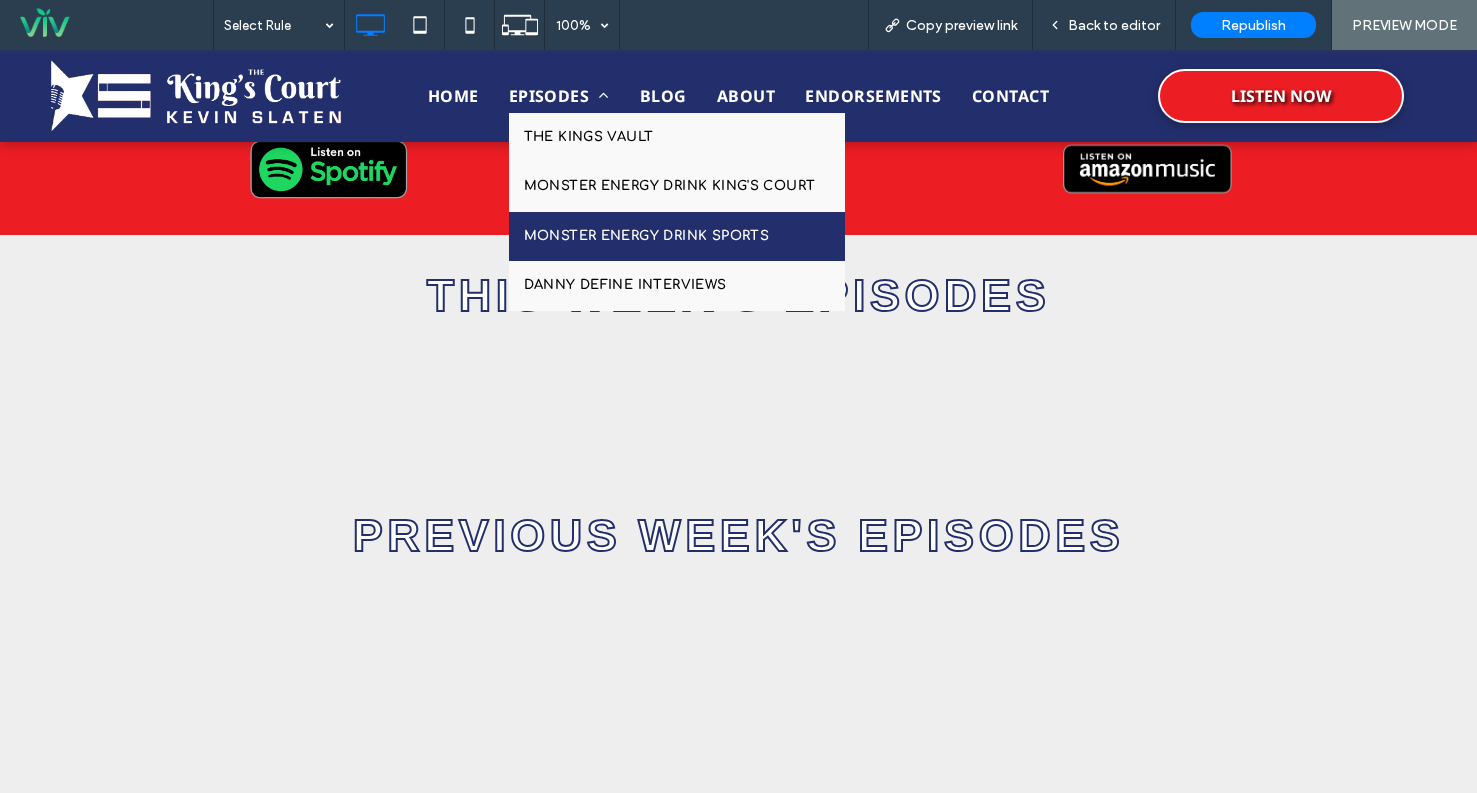 click on "MONSTER ENERGY DRINK SPORTS" at bounding box center [647, 237] 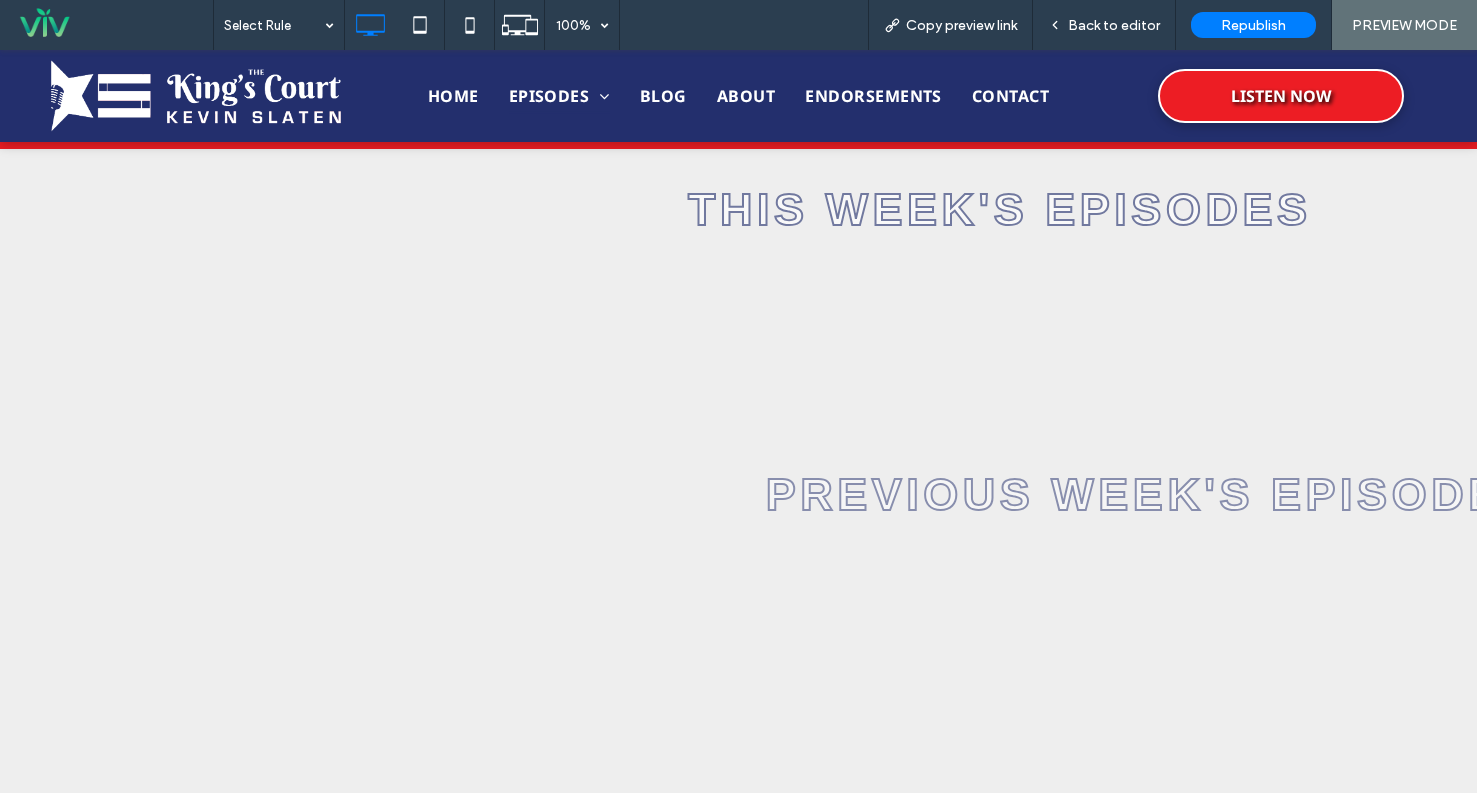 scroll, scrollTop: 800, scrollLeft: 0, axis: vertical 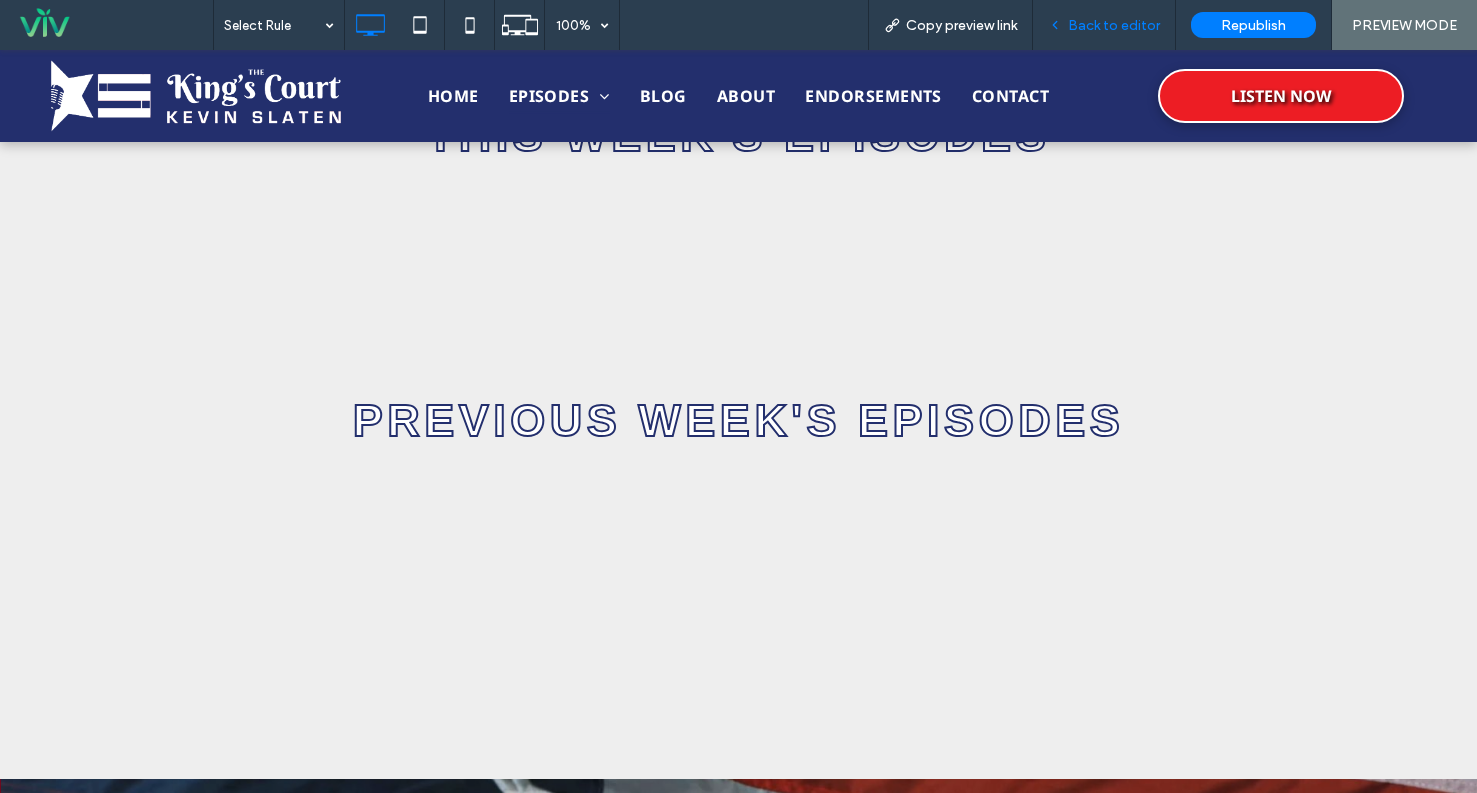 drag, startPoint x: 1092, startPoint y: 32, endPoint x: 949, endPoint y: 108, distance: 161.94135 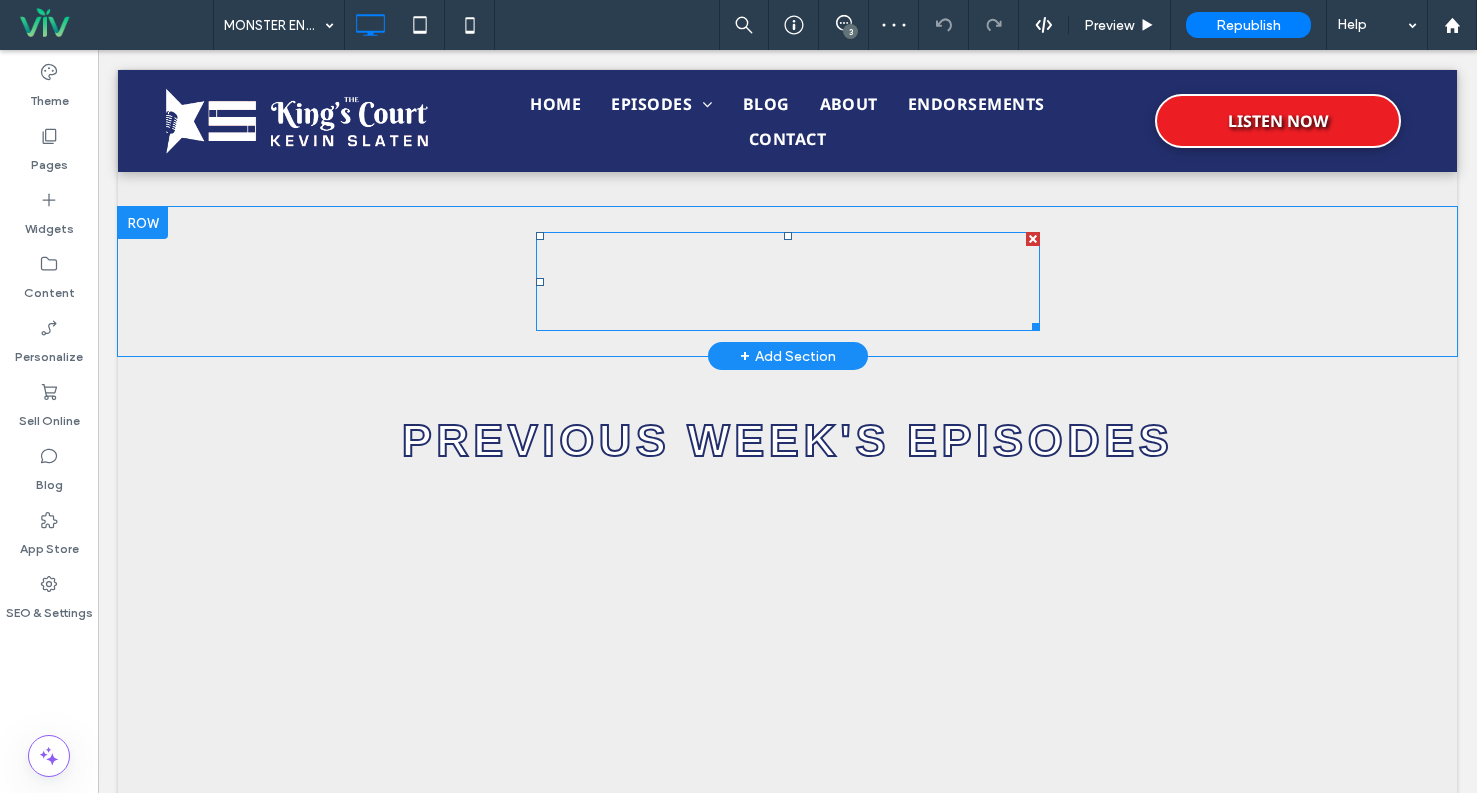 click at bounding box center (788, 281) 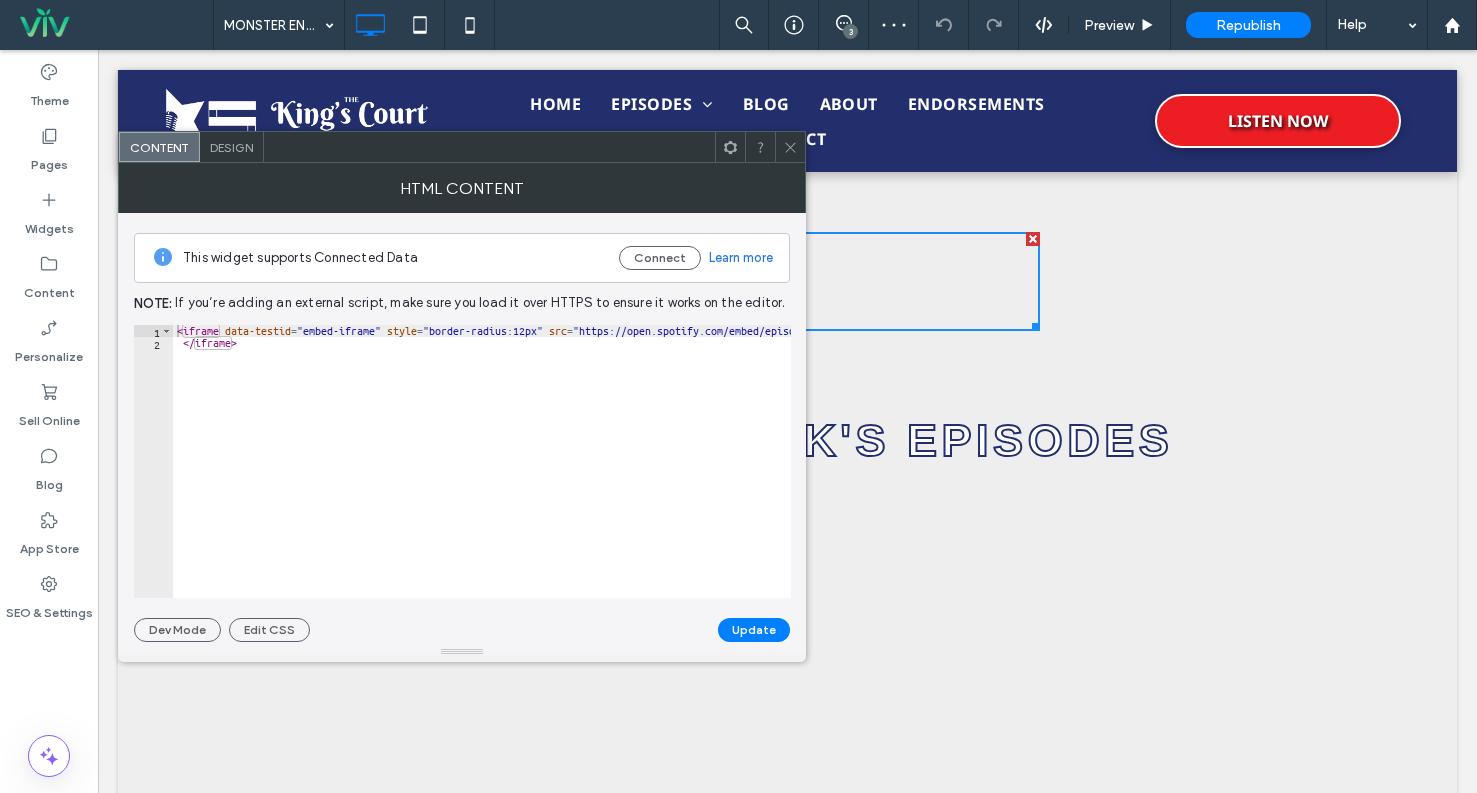 drag, startPoint x: 662, startPoint y: 161, endPoint x: 553, endPoint y: 171, distance: 109.457756 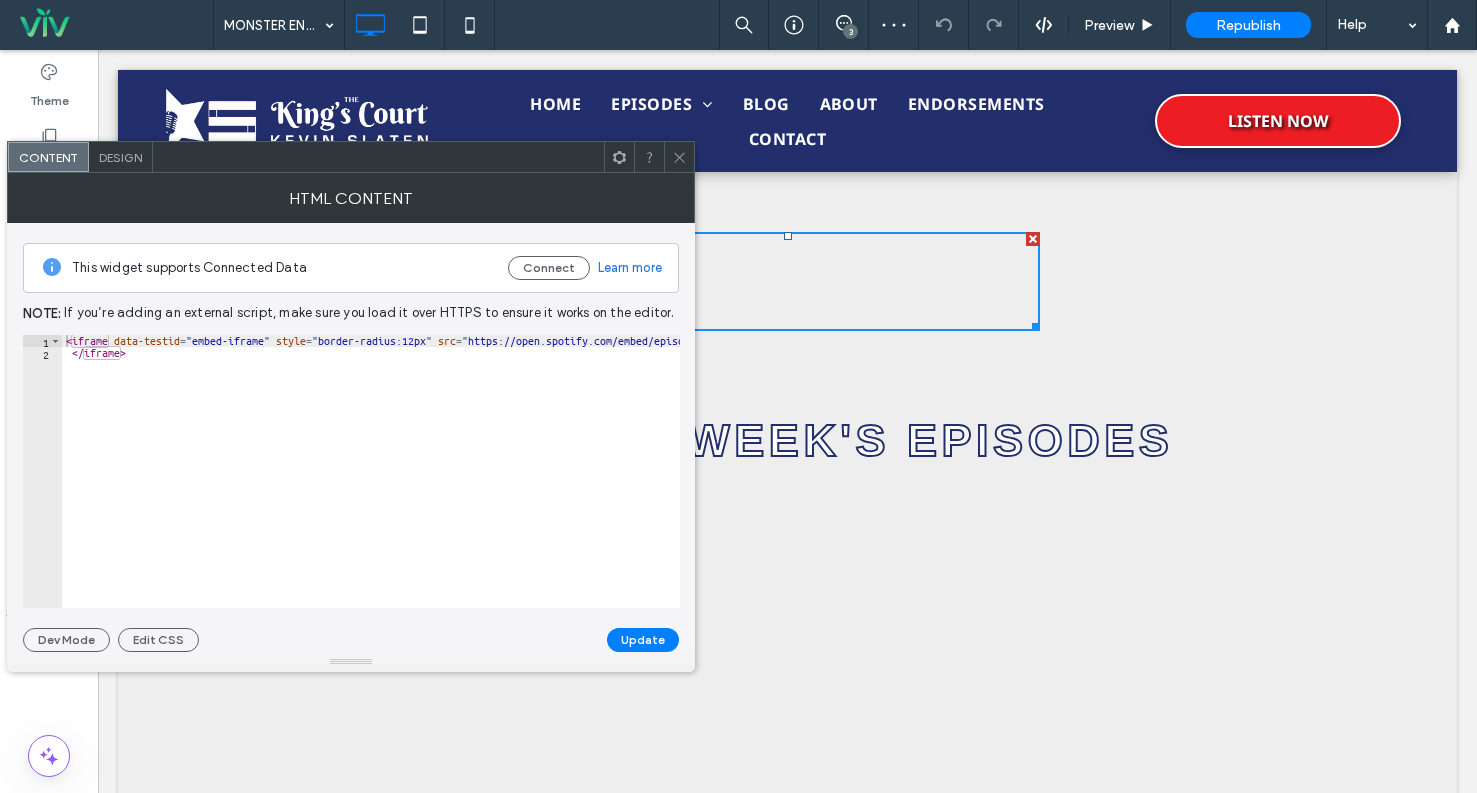 click 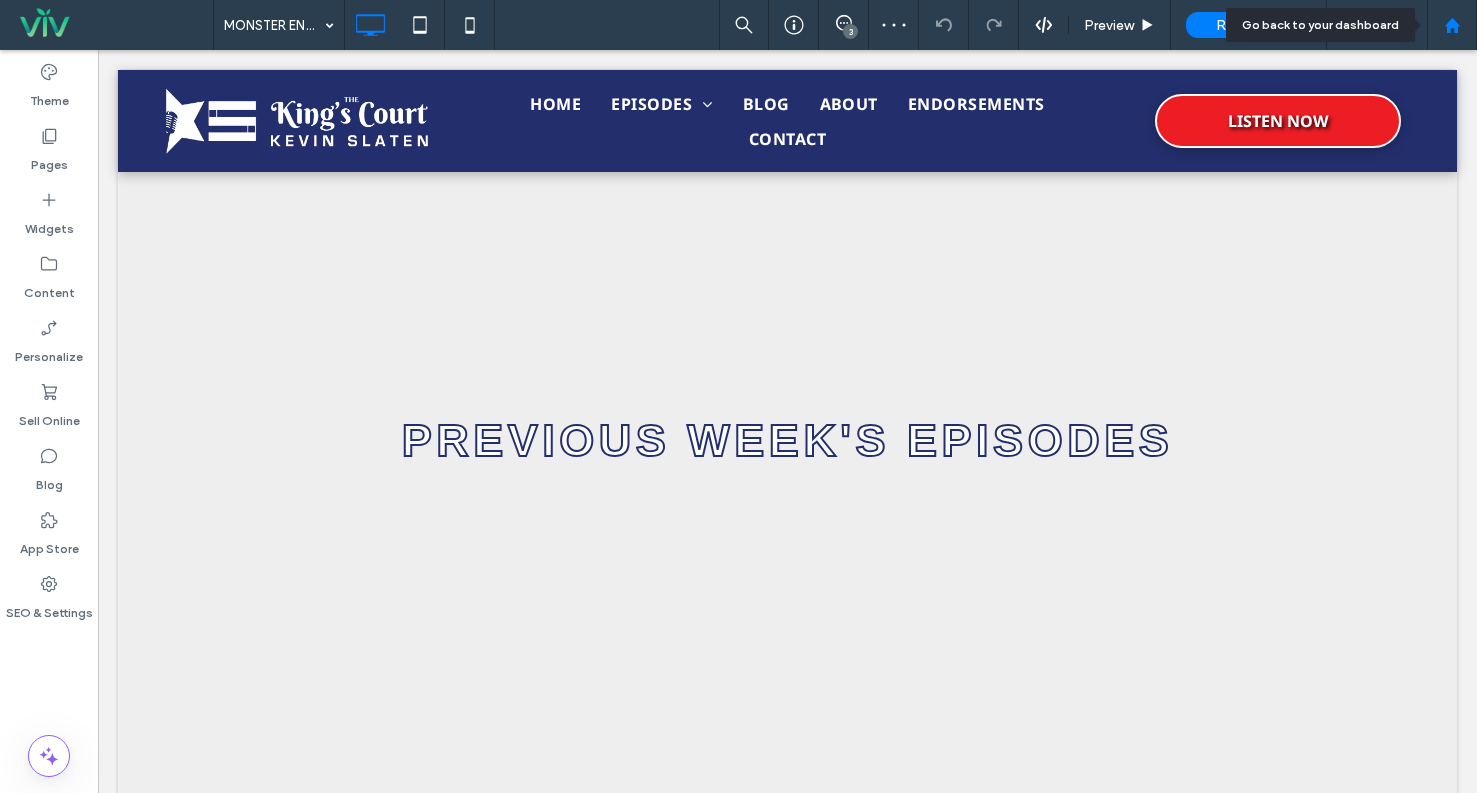 click at bounding box center (1452, 25) 